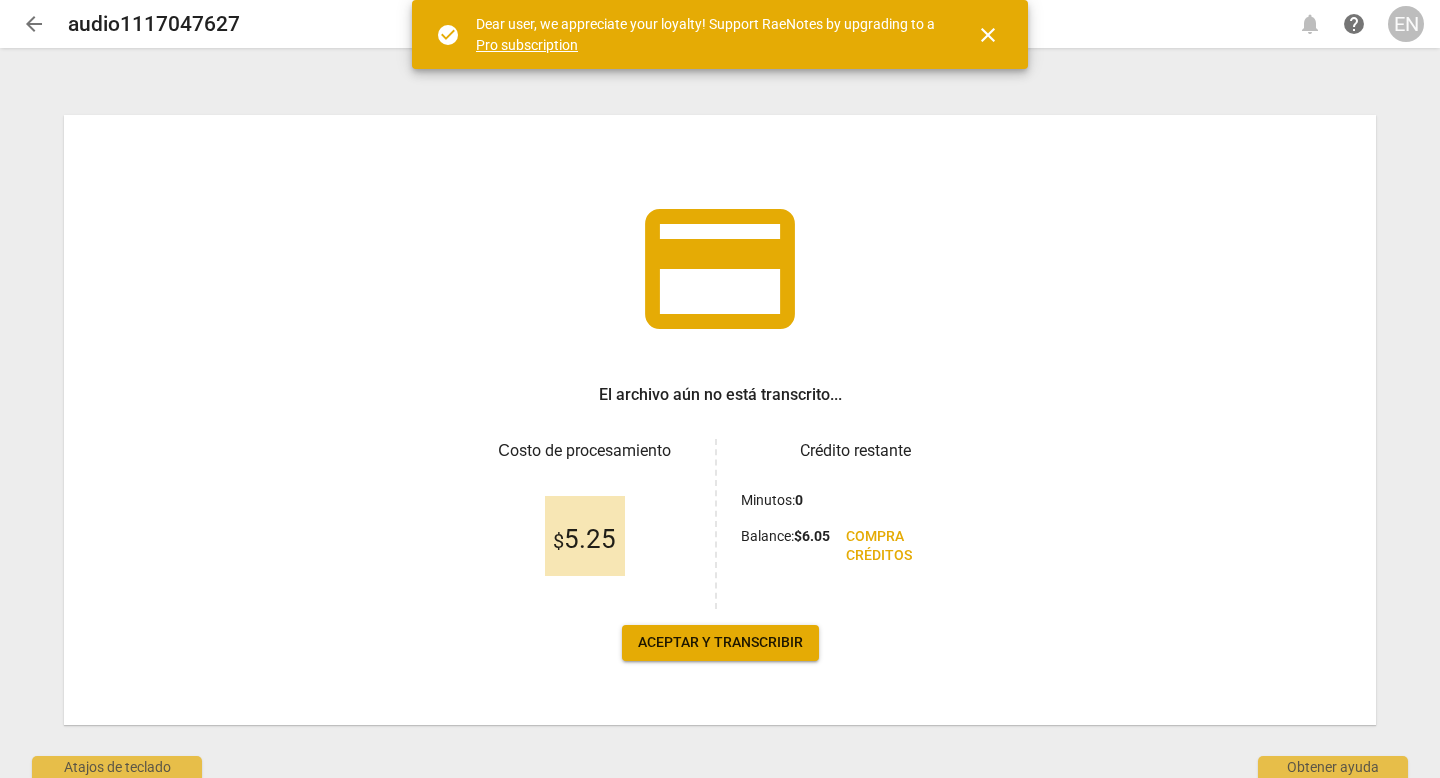 scroll, scrollTop: 0, scrollLeft: 0, axis: both 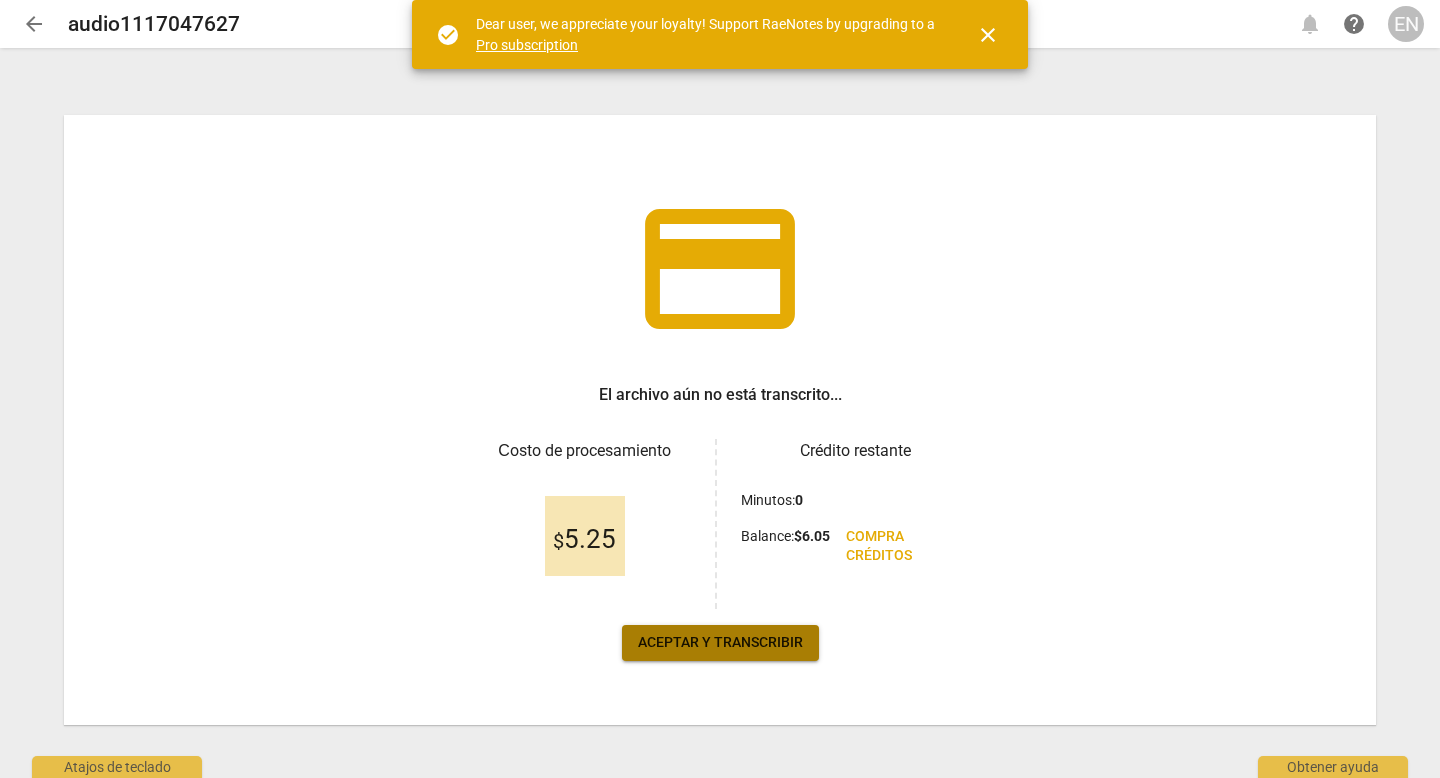 click on "Aceptar y transcribir" at bounding box center [720, 643] 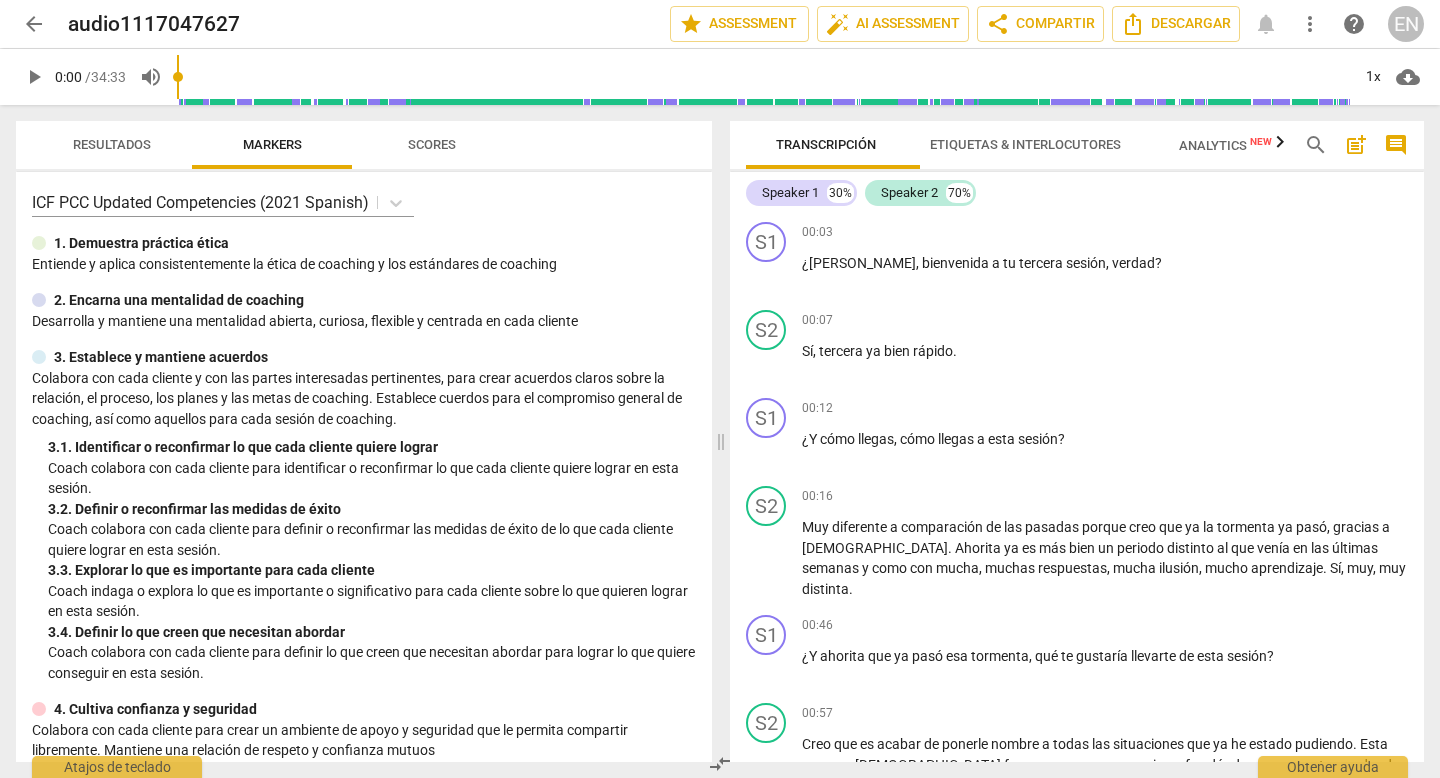 click on "Resultados" at bounding box center (112, 144) 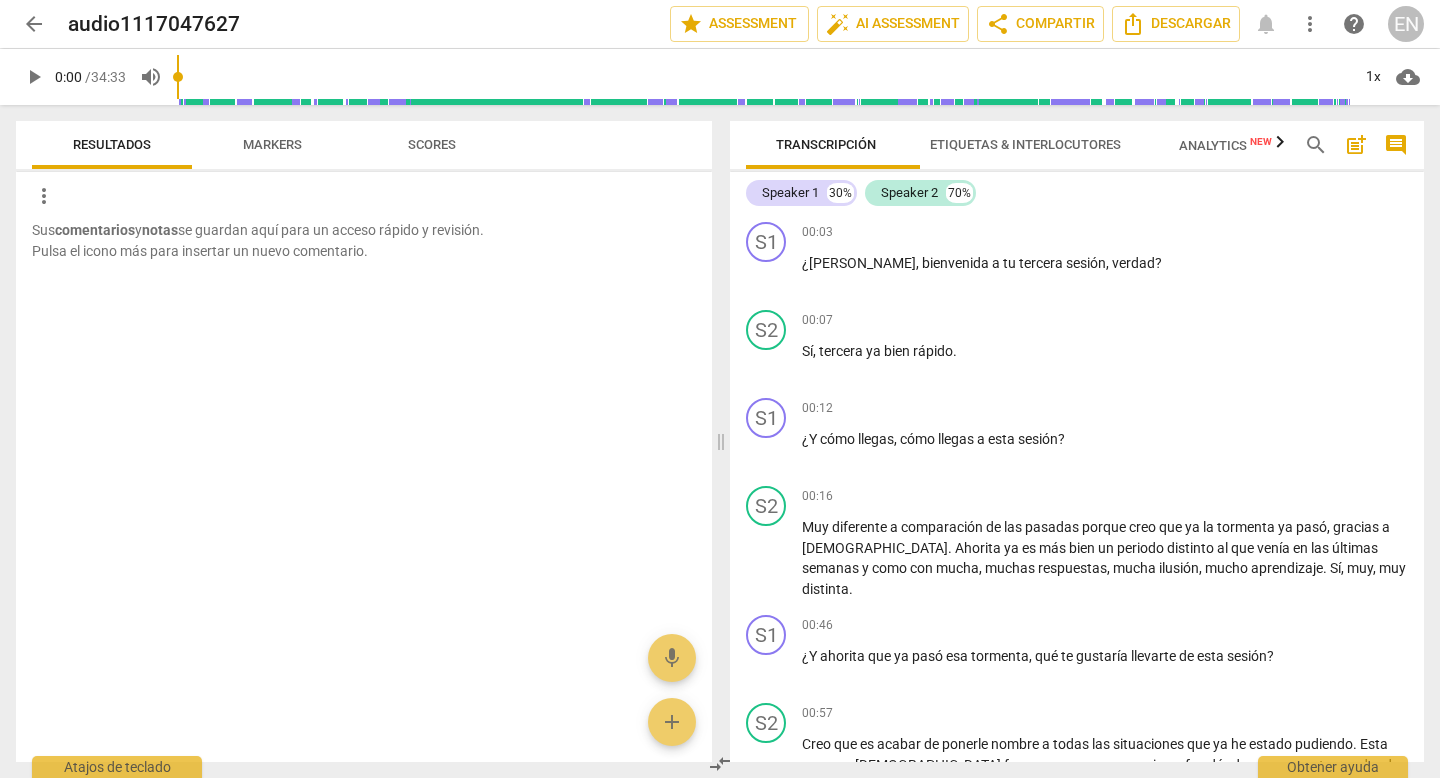 click on "Markers" at bounding box center [272, 144] 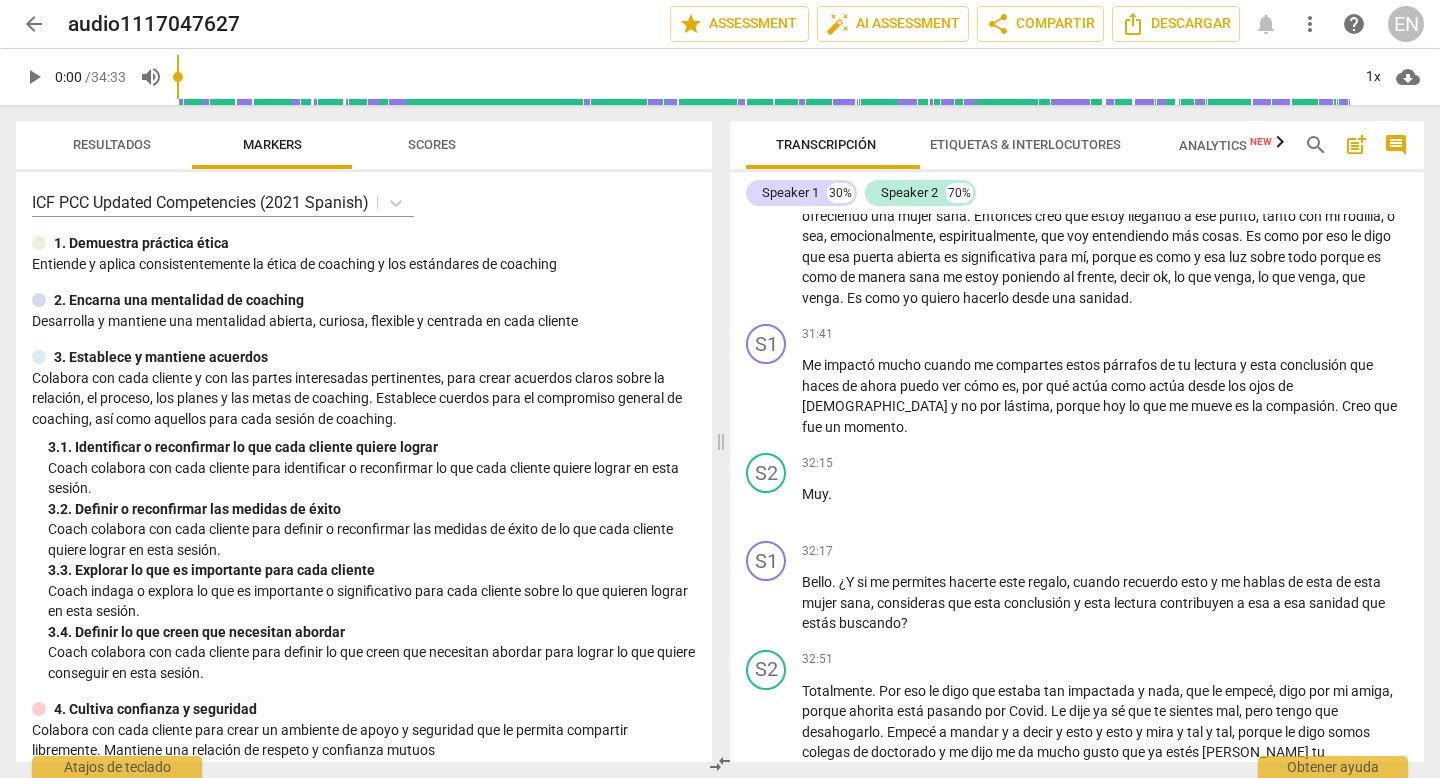 scroll, scrollTop: 8505, scrollLeft: 0, axis: vertical 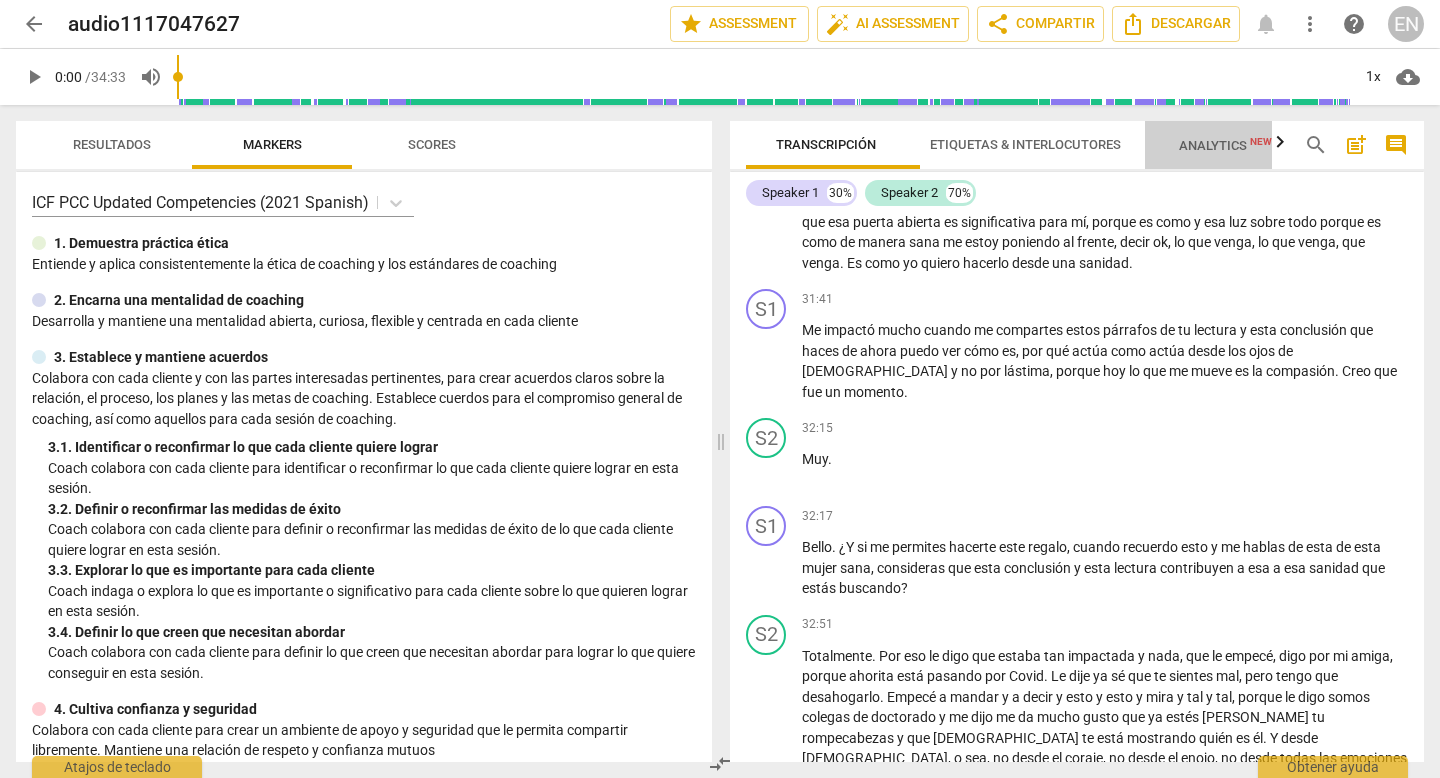 click on "Analytics   New" at bounding box center [1225, 145] 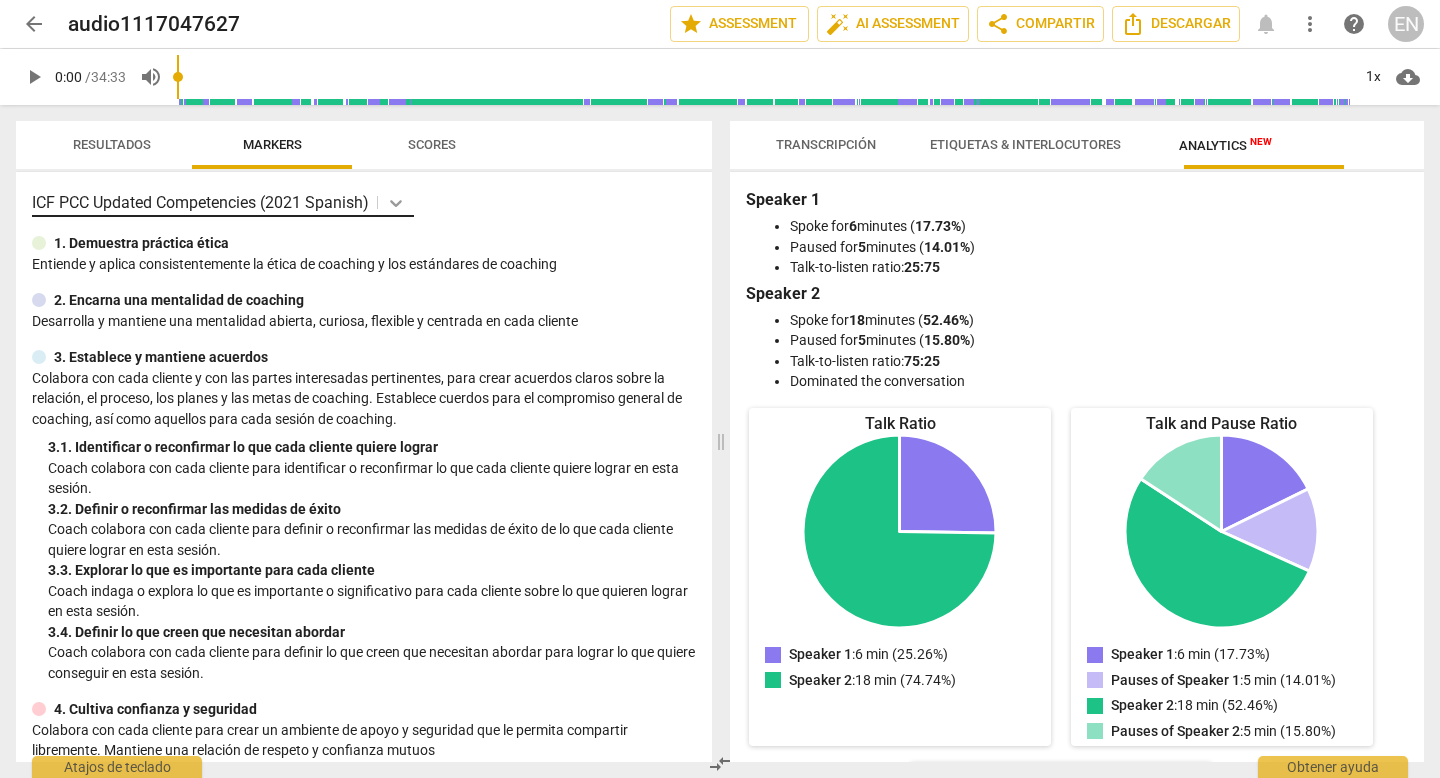 click 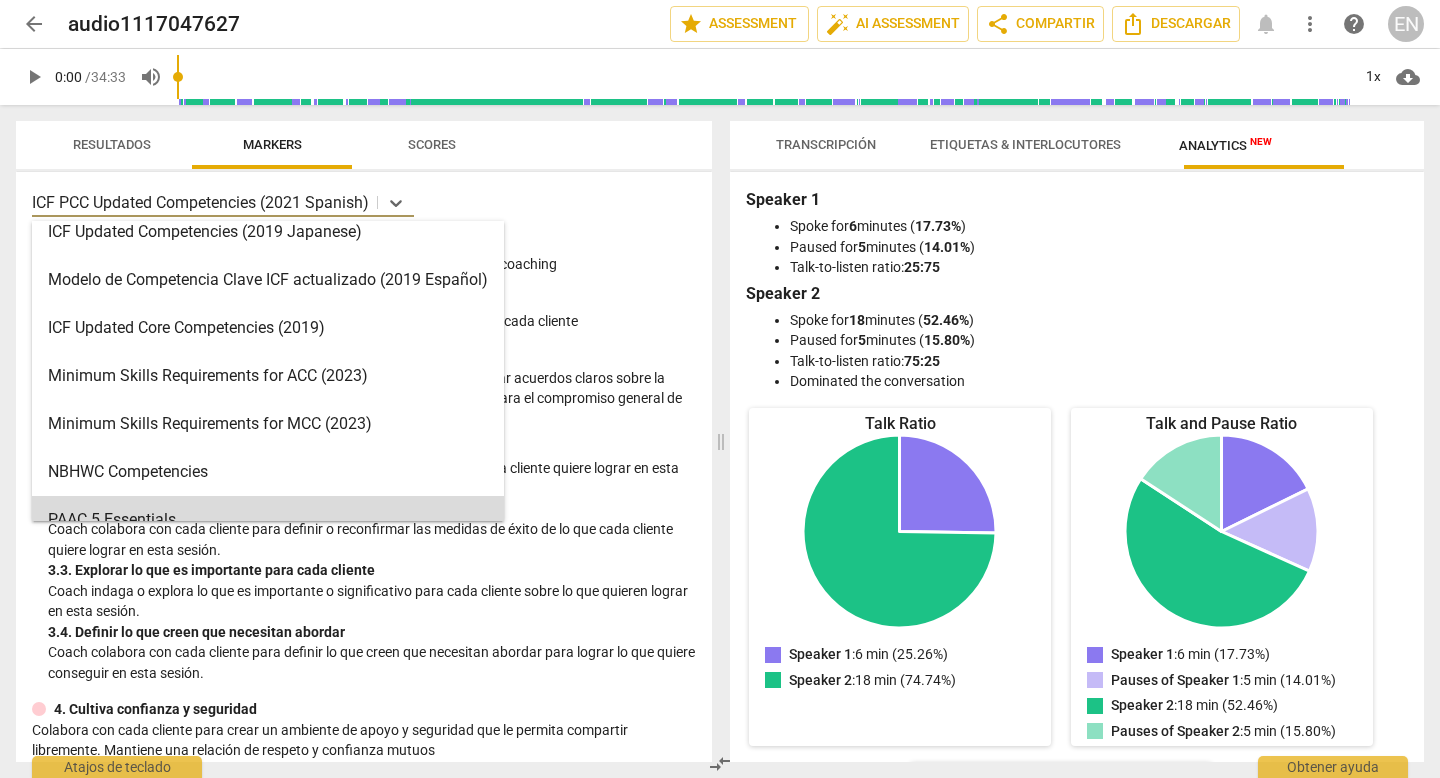 scroll, scrollTop: 299, scrollLeft: 0, axis: vertical 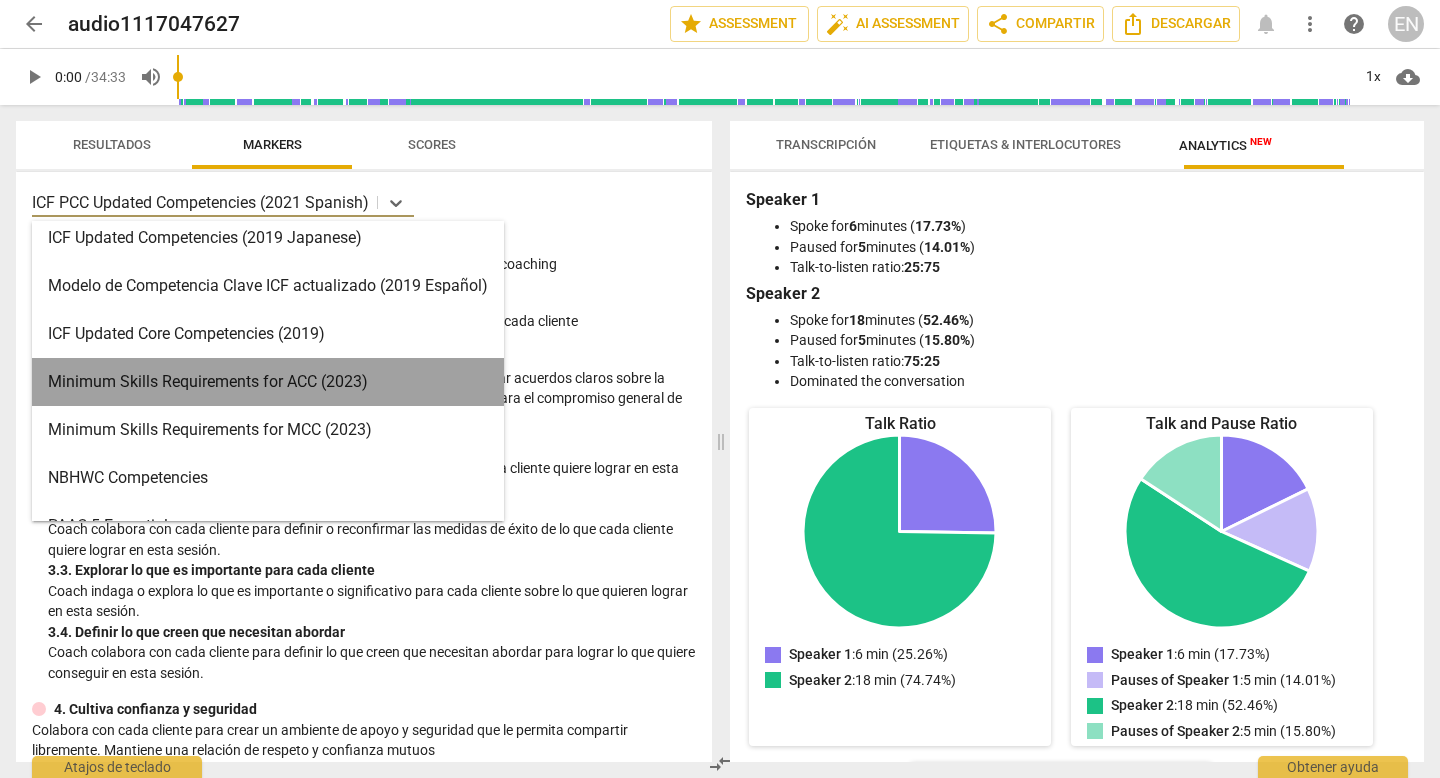 click on "Minimum Skills Requirements for ACC (2023)" at bounding box center (268, 382) 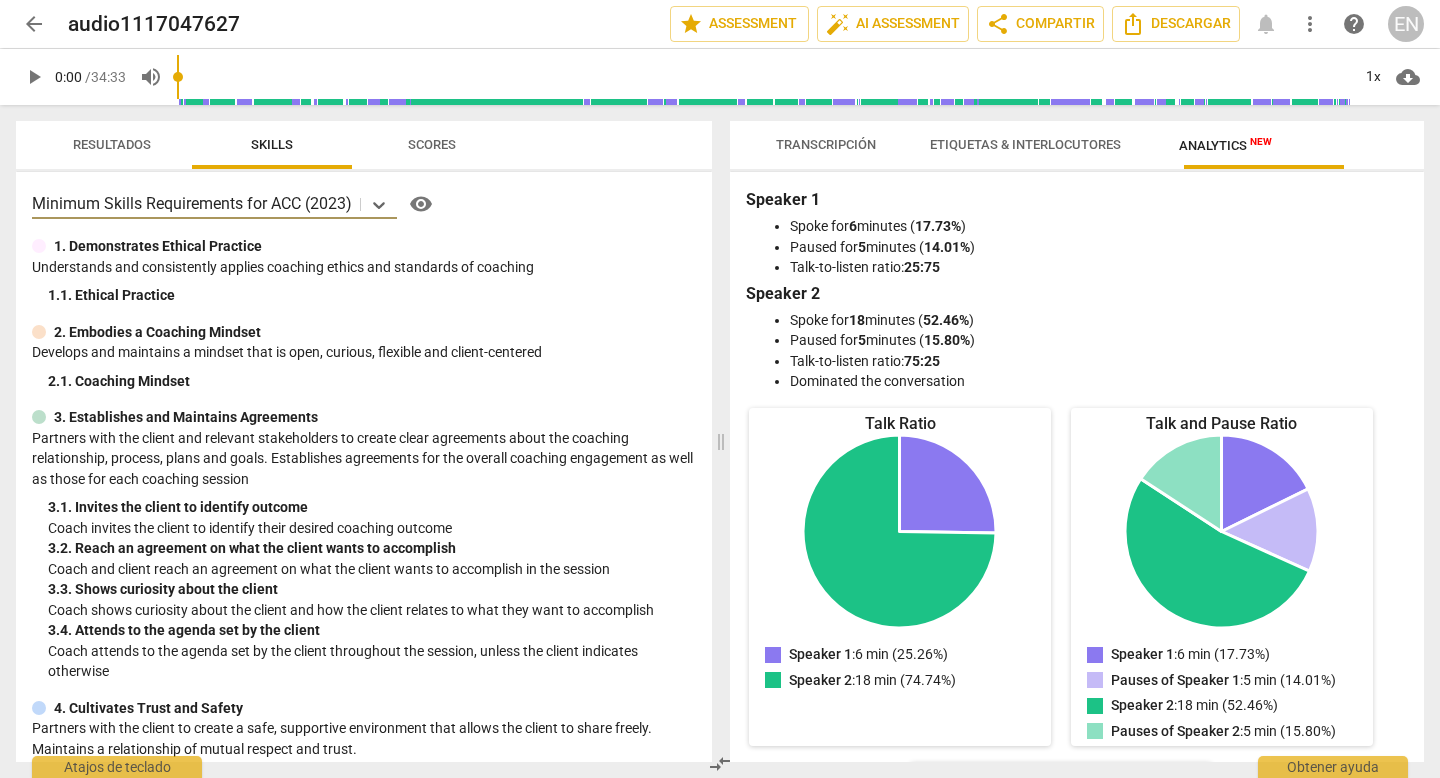click on "Scores" at bounding box center (432, 144) 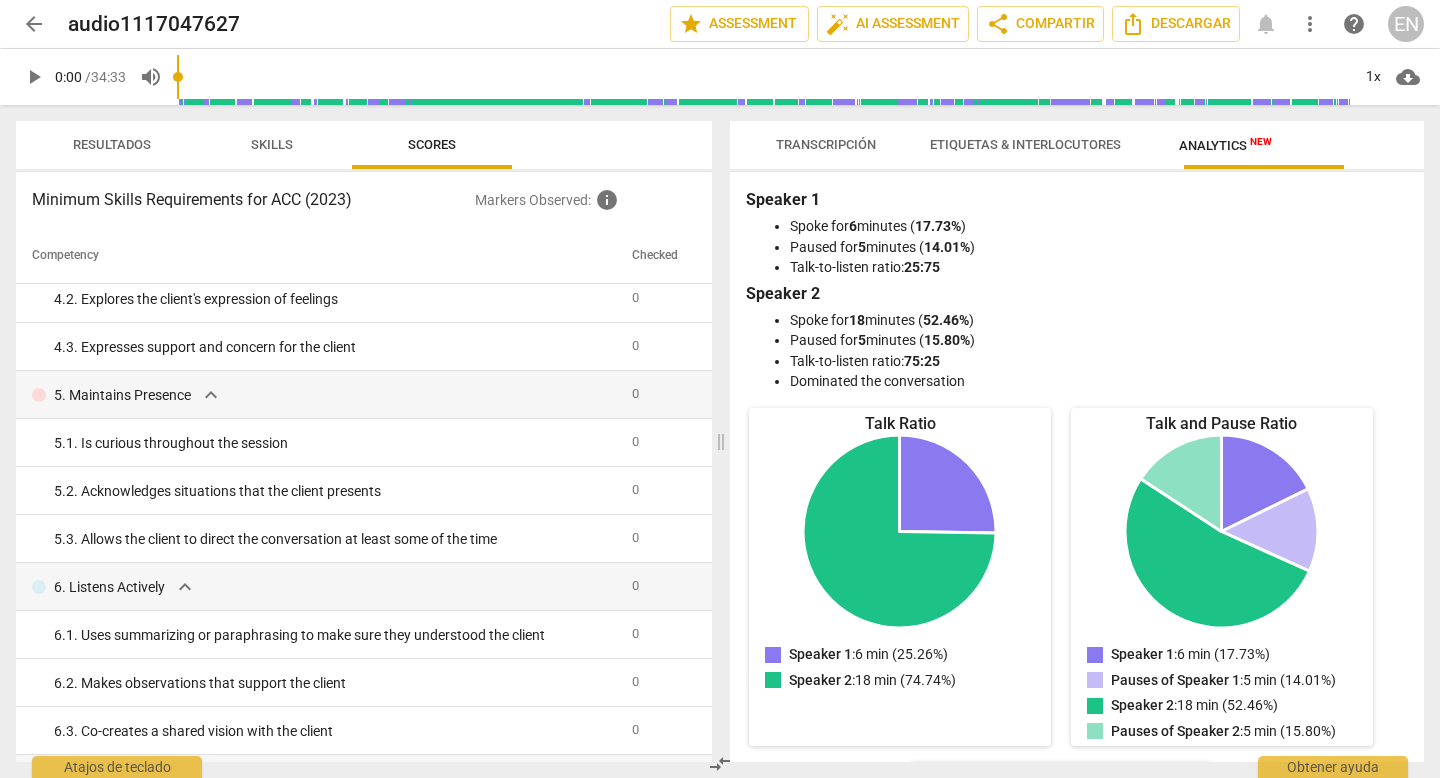 scroll, scrollTop: 1001, scrollLeft: 0, axis: vertical 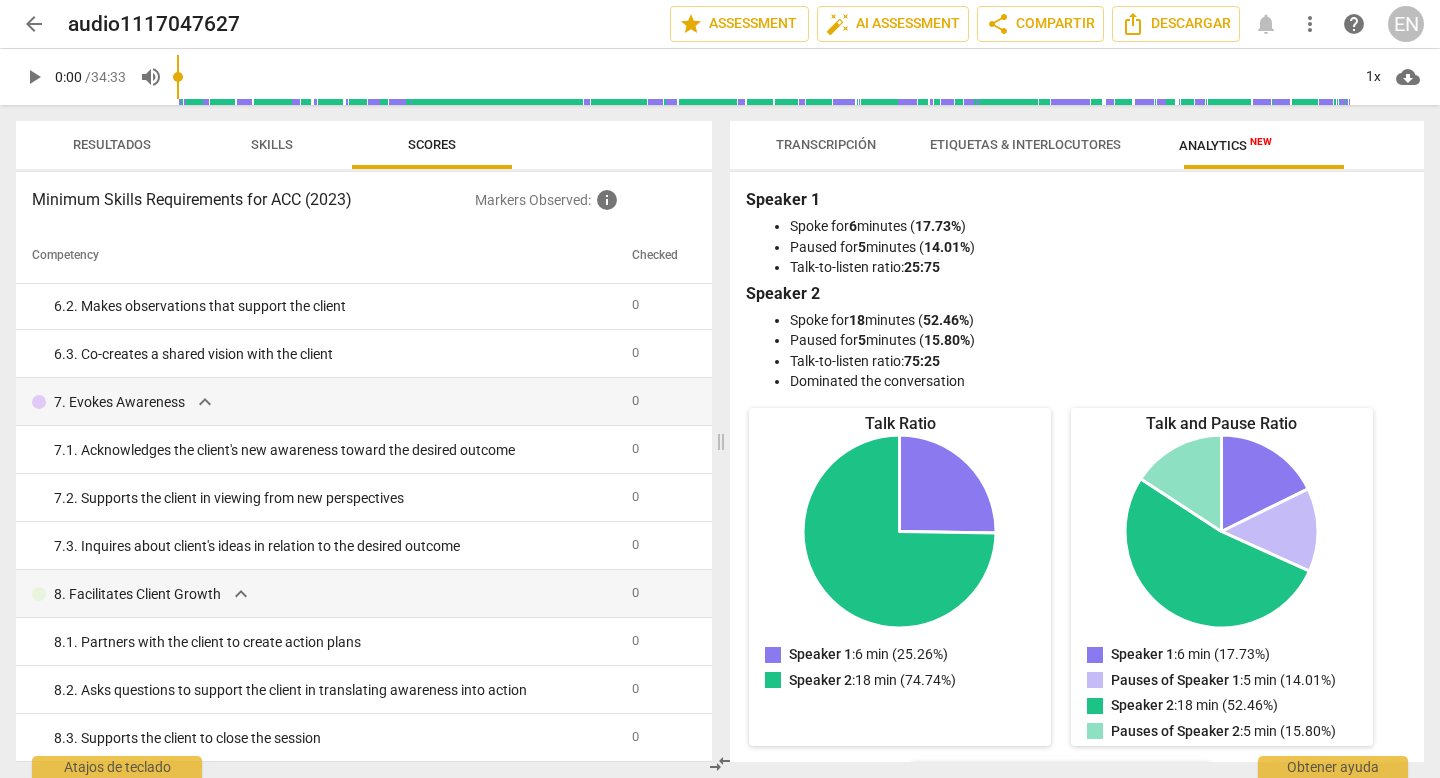 click on "Resultados" at bounding box center [112, 144] 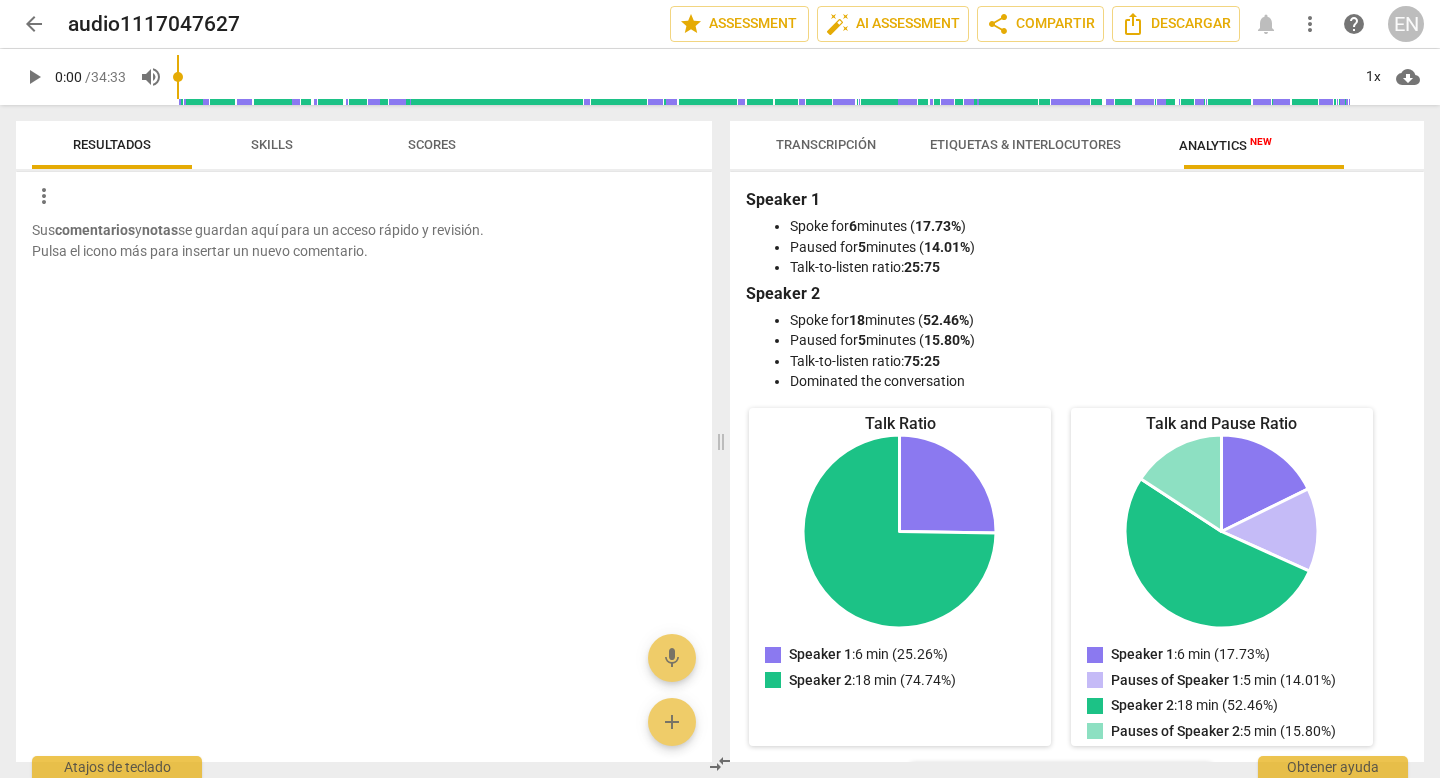 click on "Transcripción" at bounding box center [826, 144] 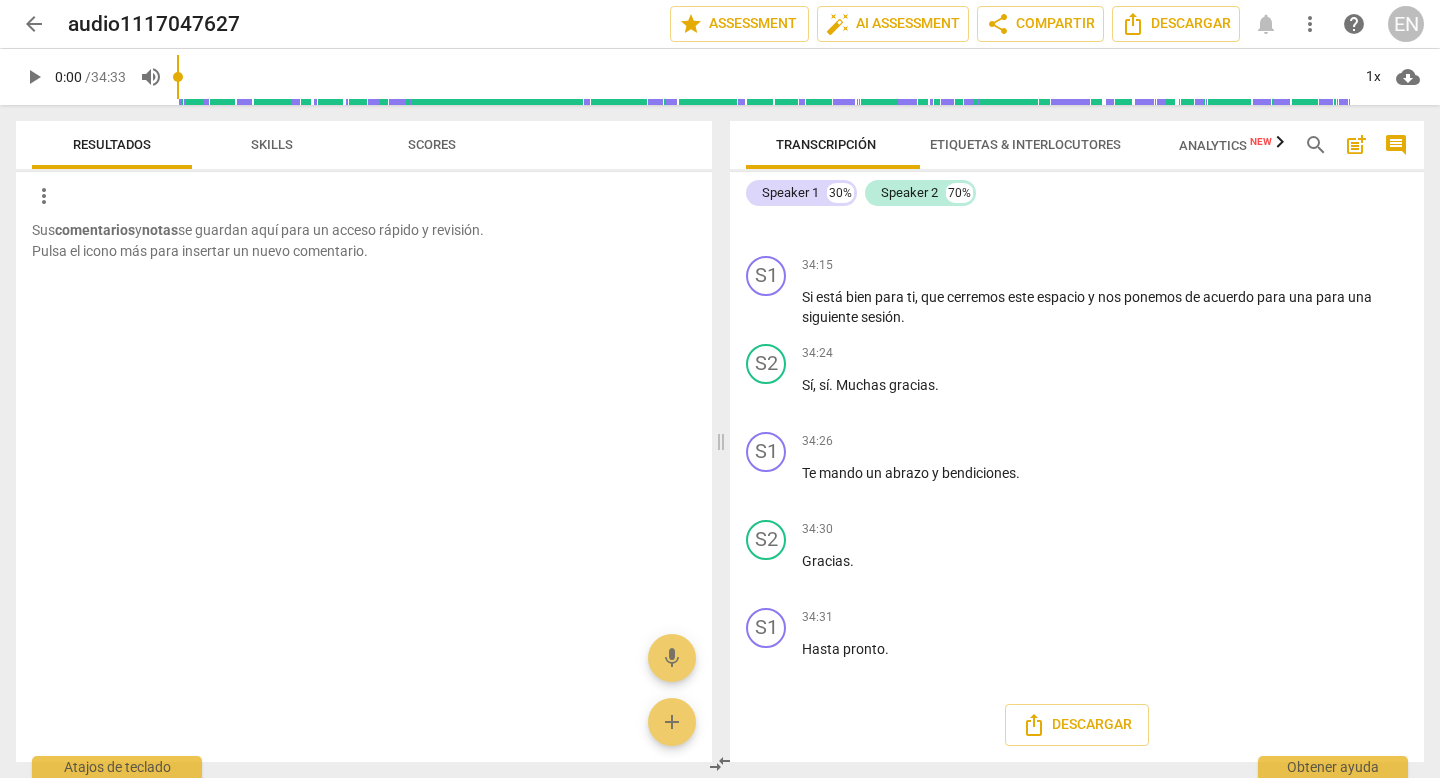 scroll, scrollTop: 12057, scrollLeft: 0, axis: vertical 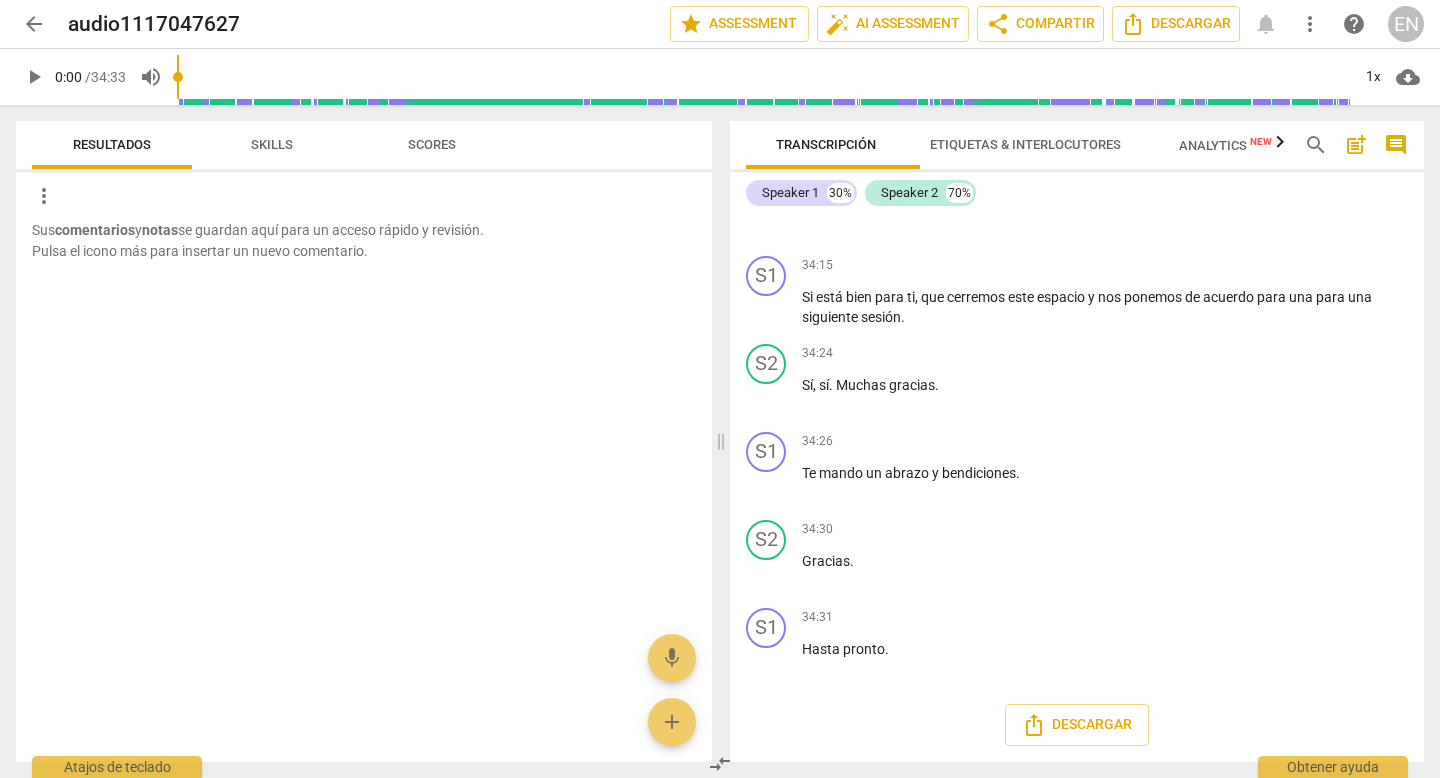 click on "Etiquetas & Interlocutores" at bounding box center (1025, 144) 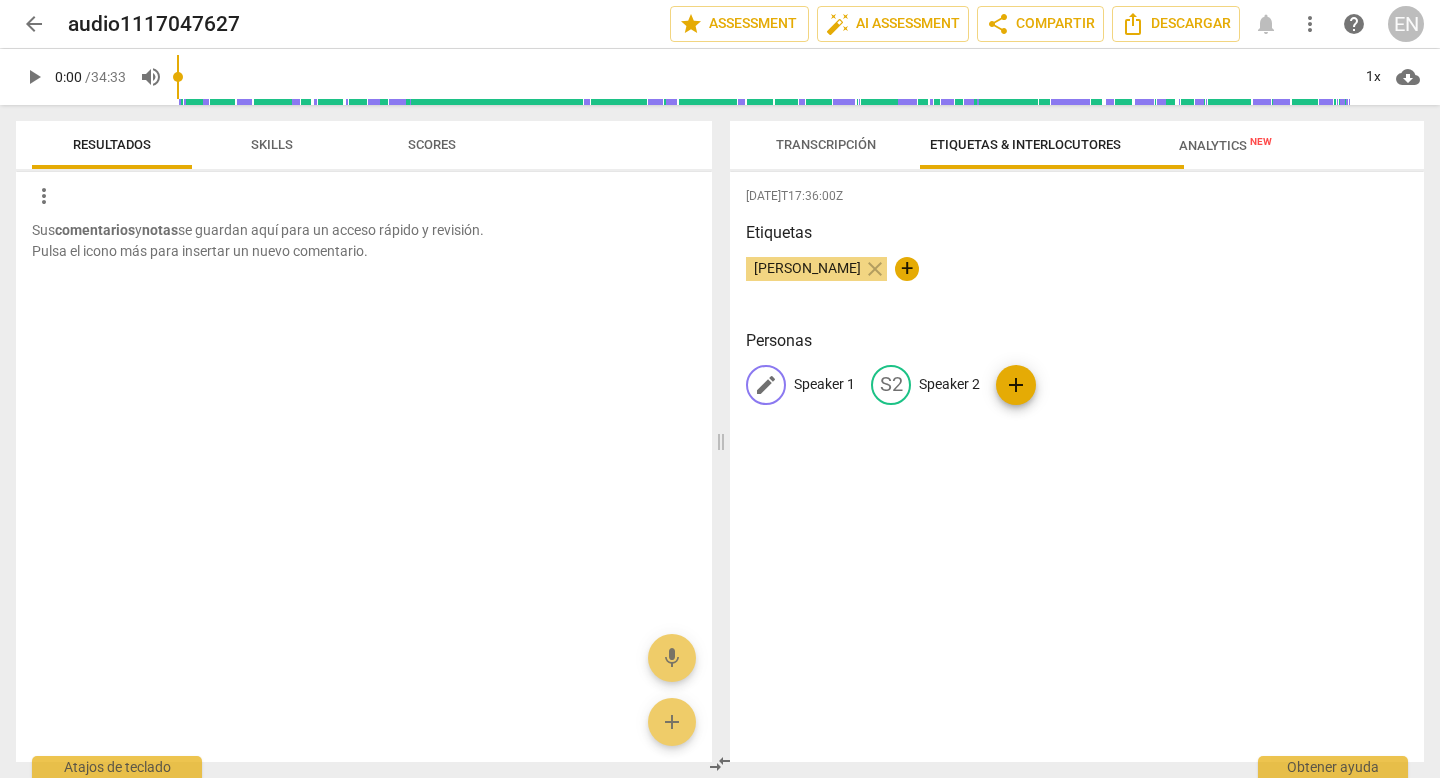 click on "Speaker 1" at bounding box center (824, 384) 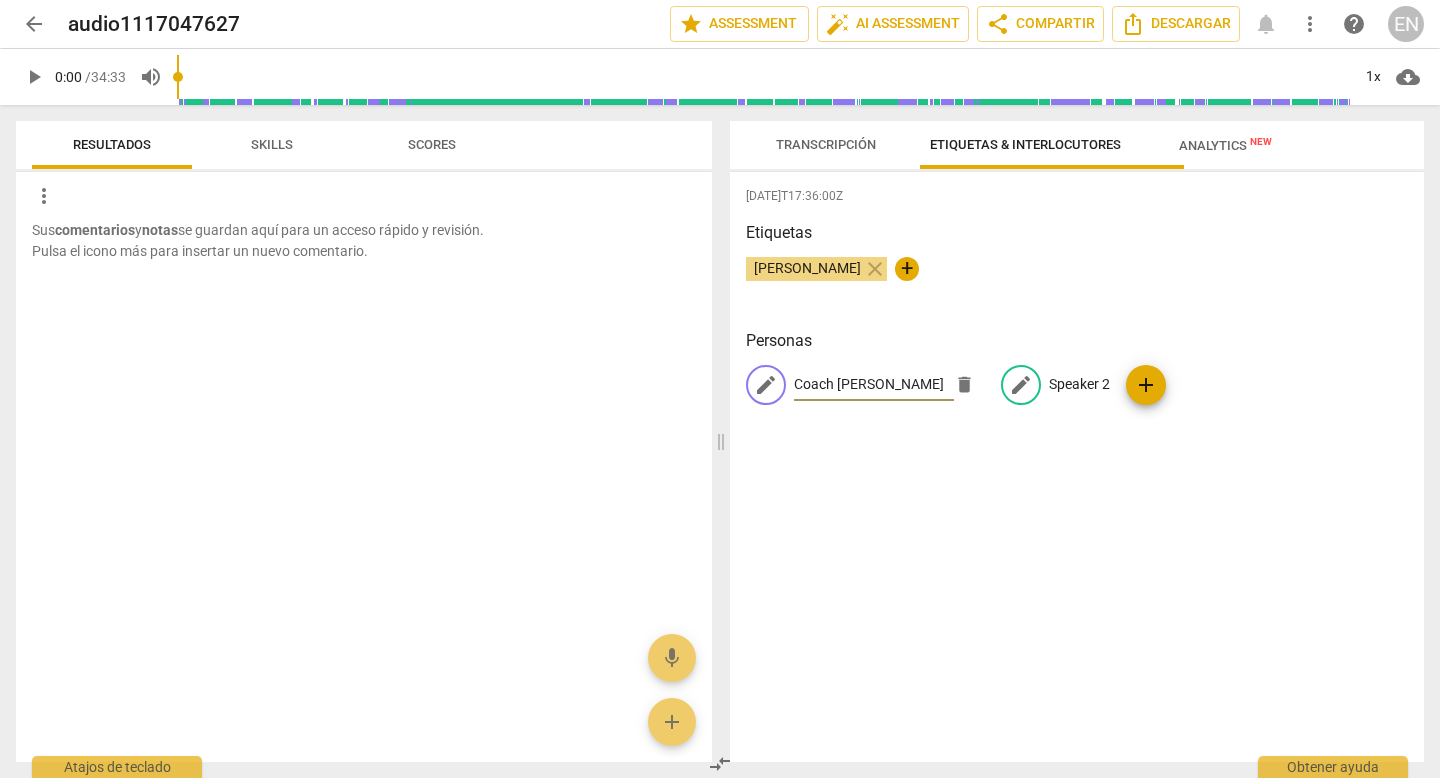 type on "Coach [PERSON_NAME]" 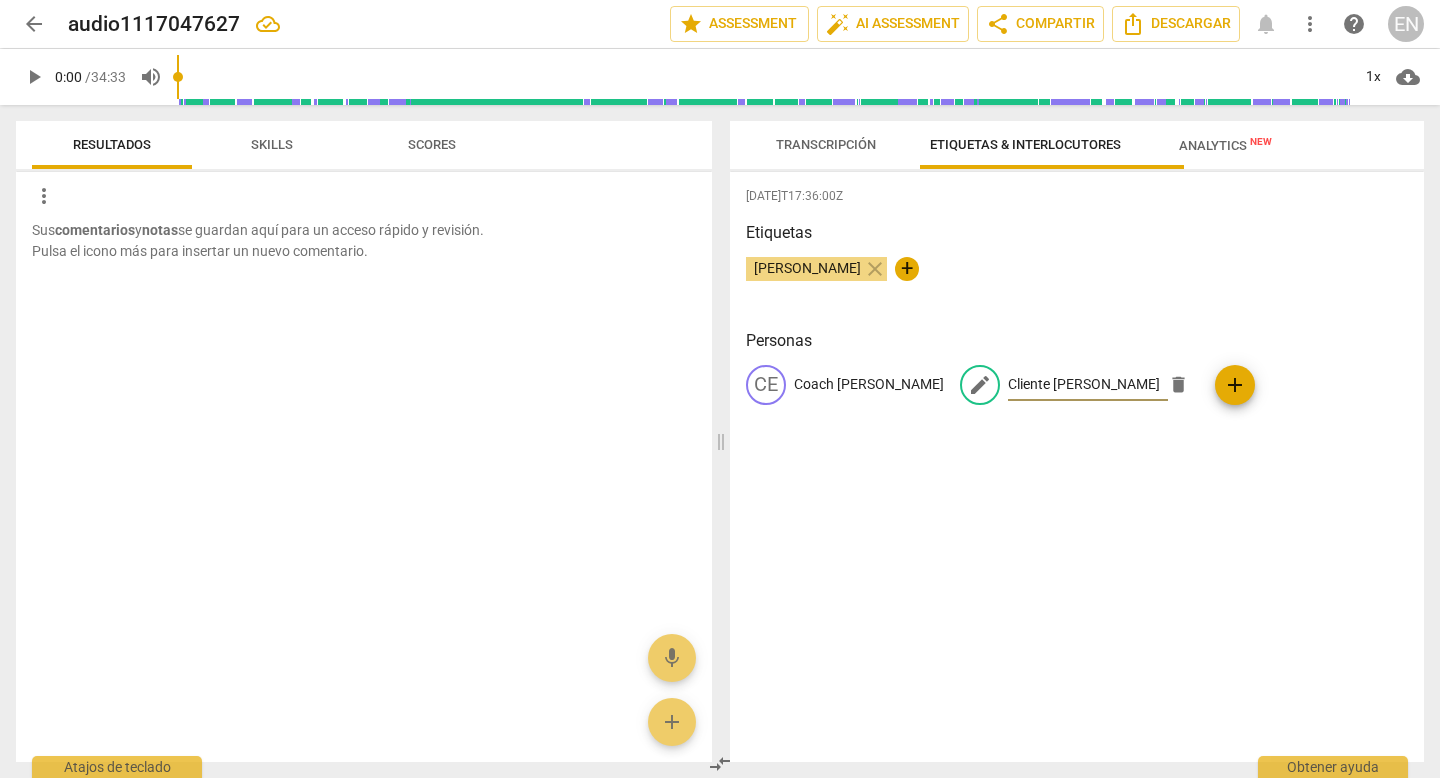 type on "Cliente [PERSON_NAME]" 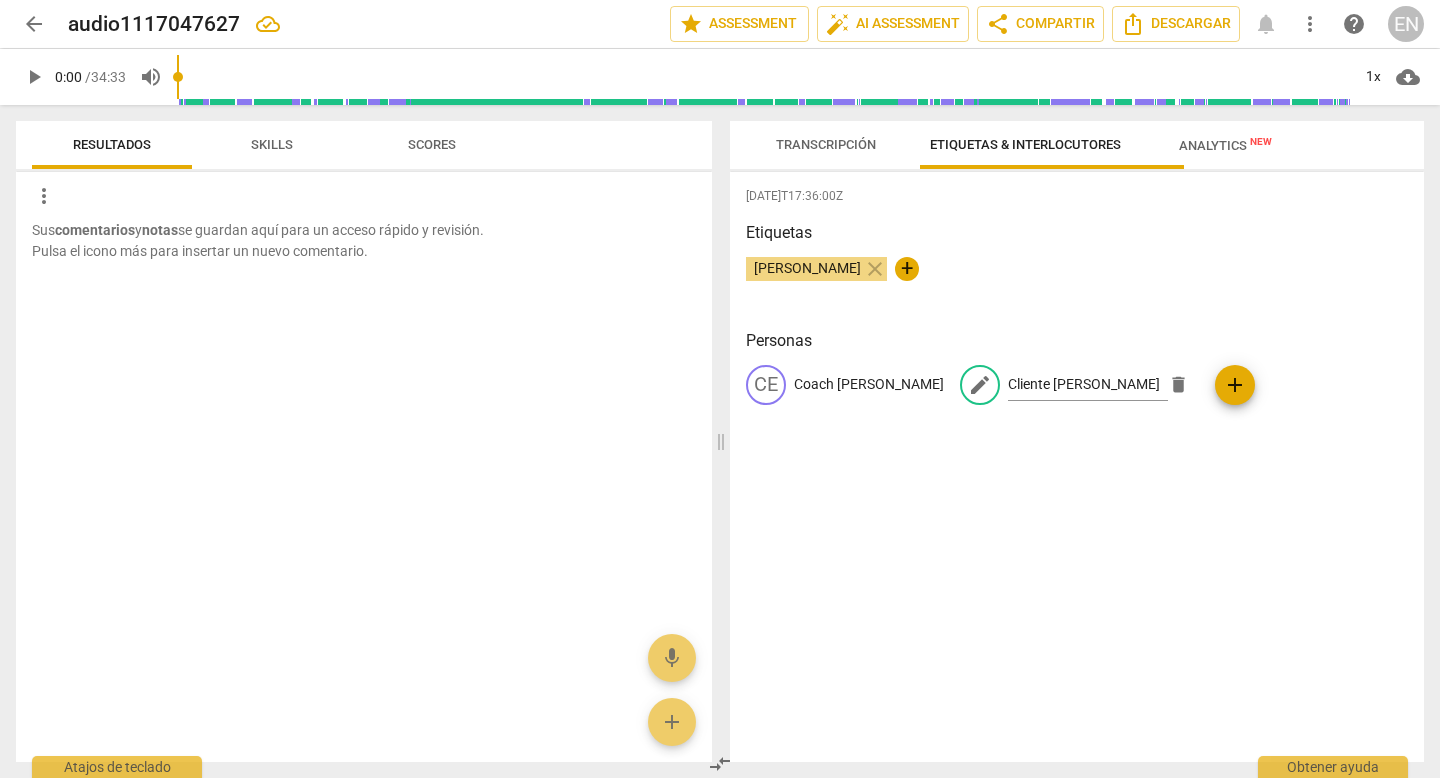 click on "[DATE]T17:36:00Z Etiquetas [PERSON_NAME] close + Personas CE Coach [PERSON_NAME] edit Cliente [PERSON_NAME] add" at bounding box center [1077, 467] 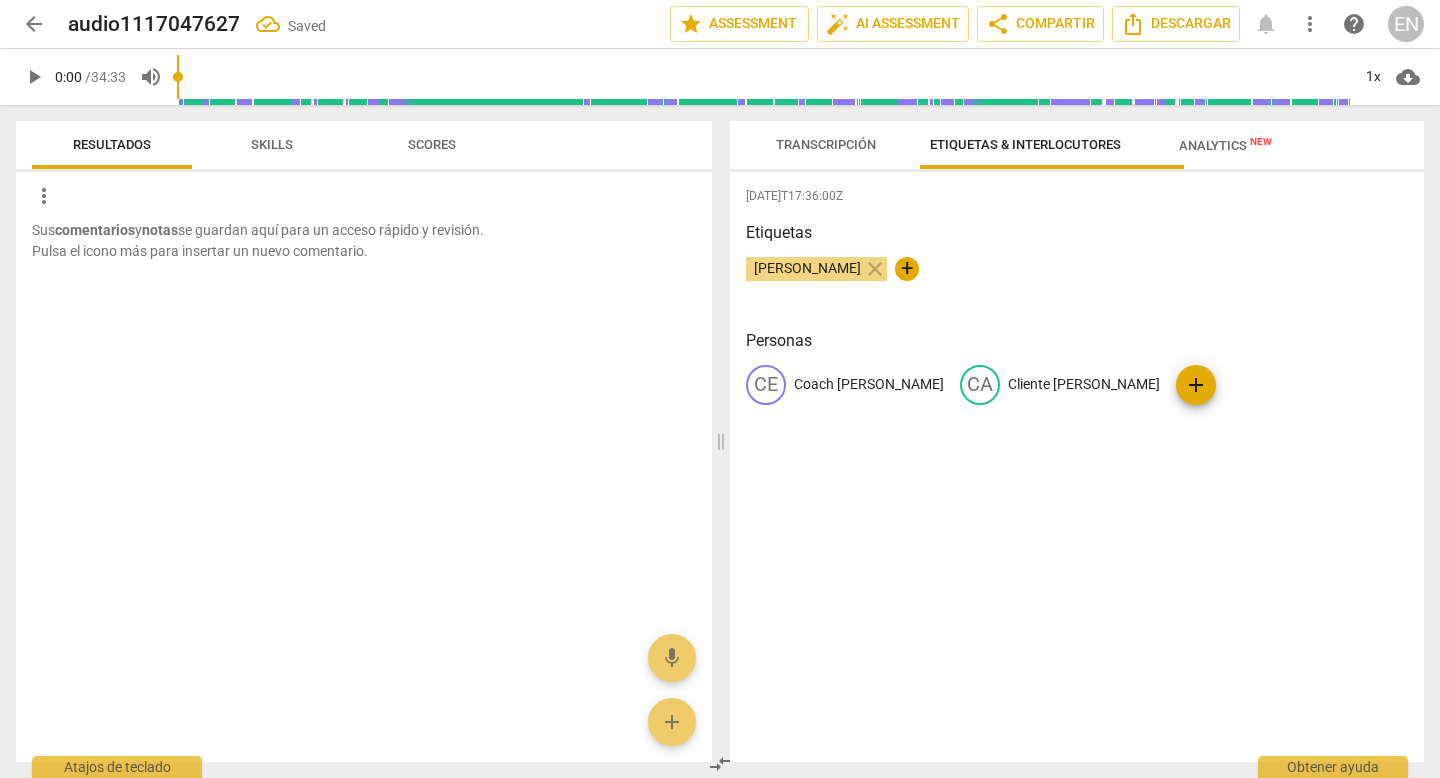 click on "Transcripción" at bounding box center (826, 144) 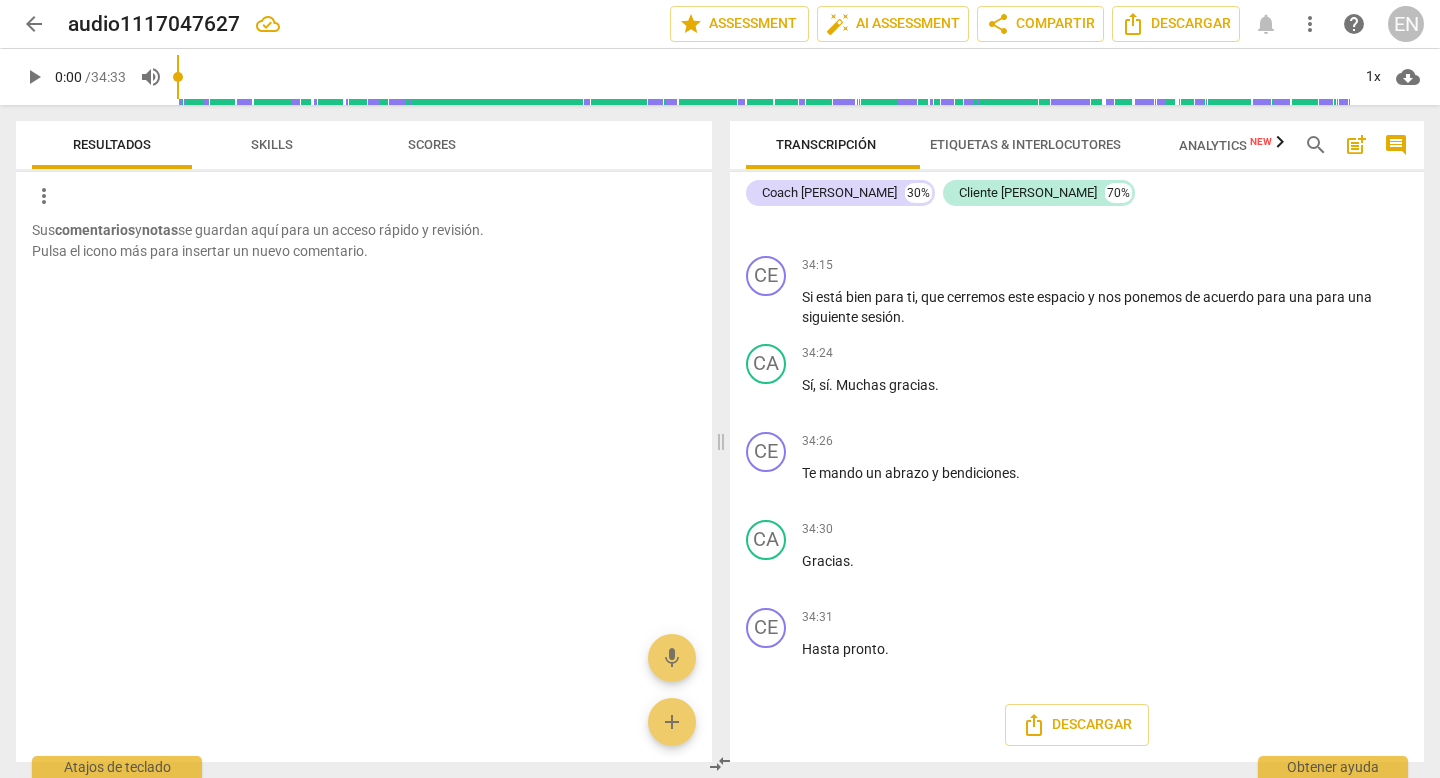 click on "Etiquetas & Interlocutores" at bounding box center (1025, 144) 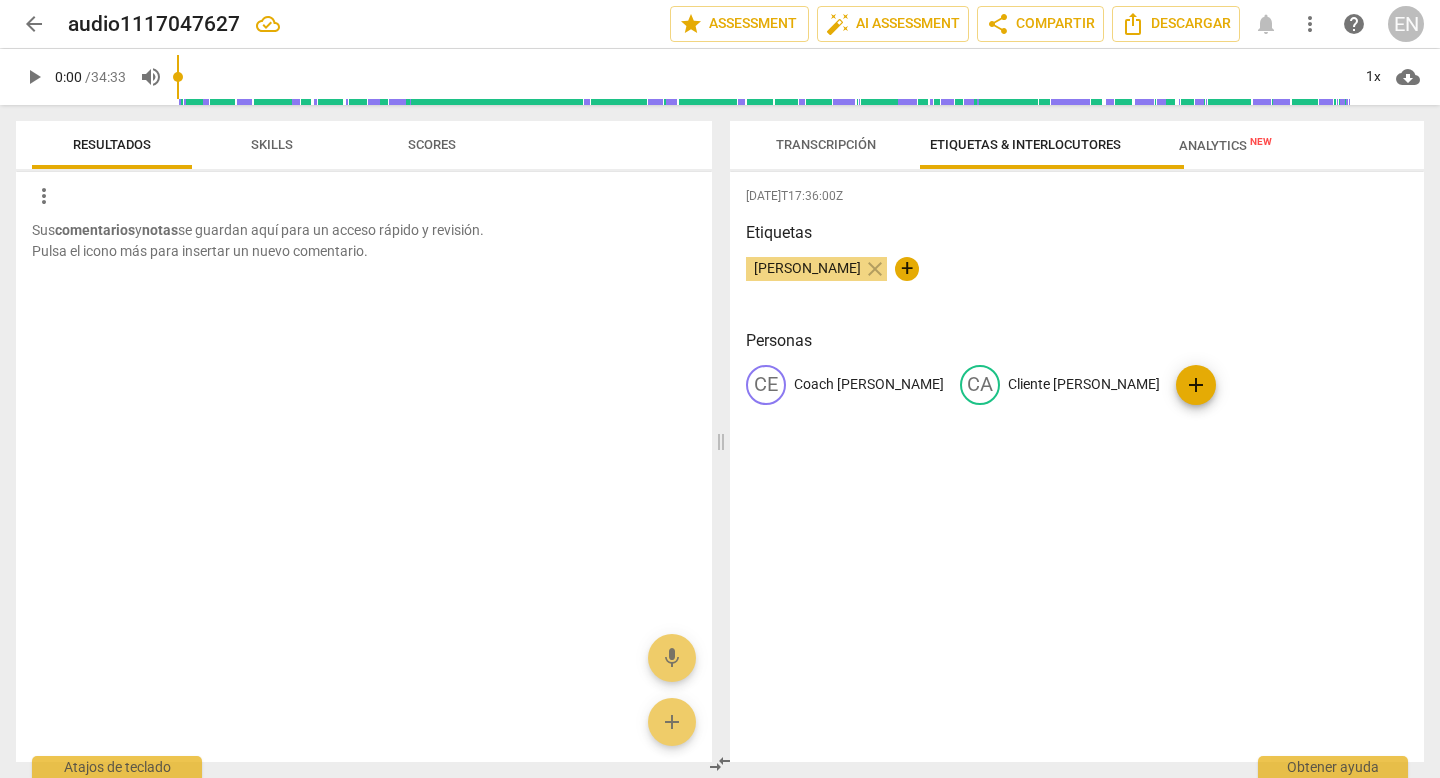 click on "Analytics   New" at bounding box center (1225, 145) 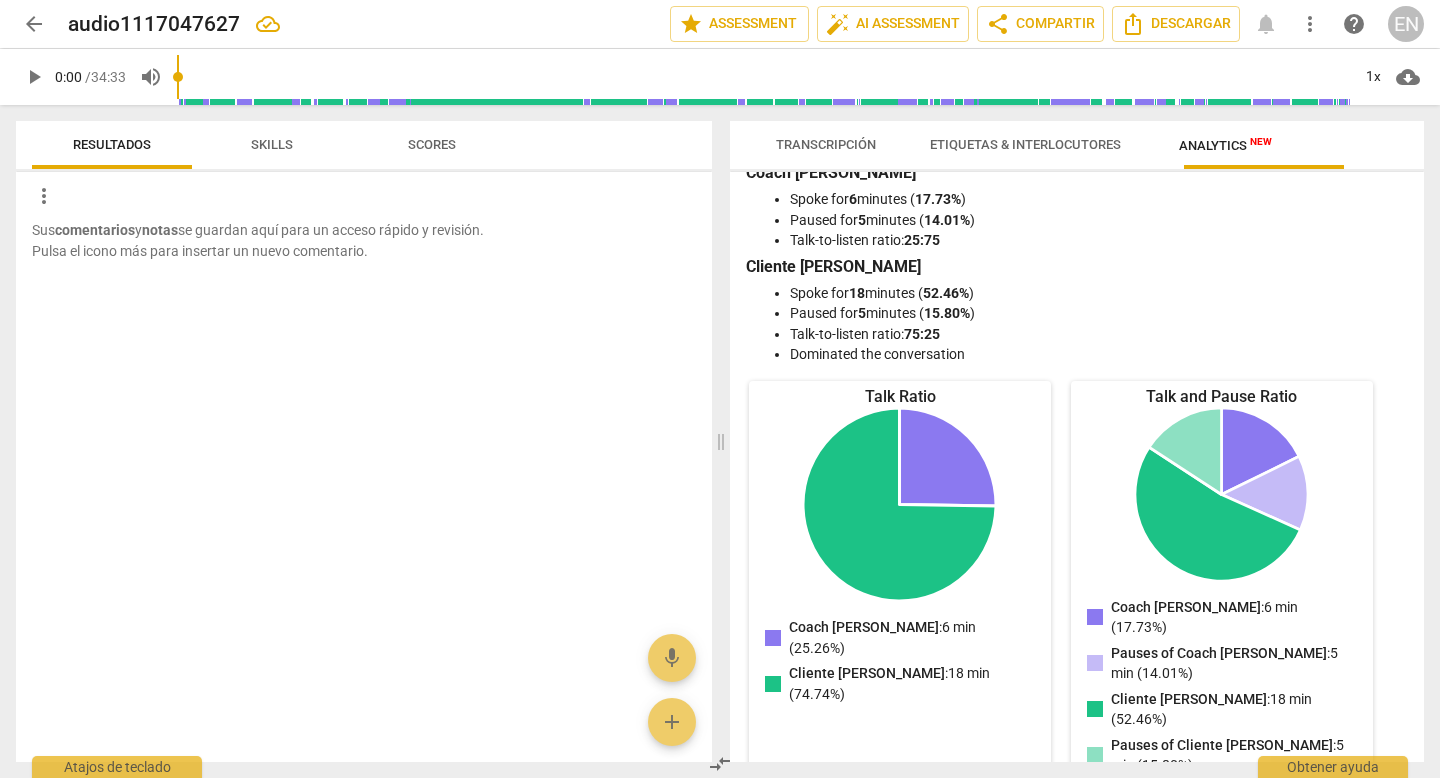 scroll, scrollTop: 0, scrollLeft: 0, axis: both 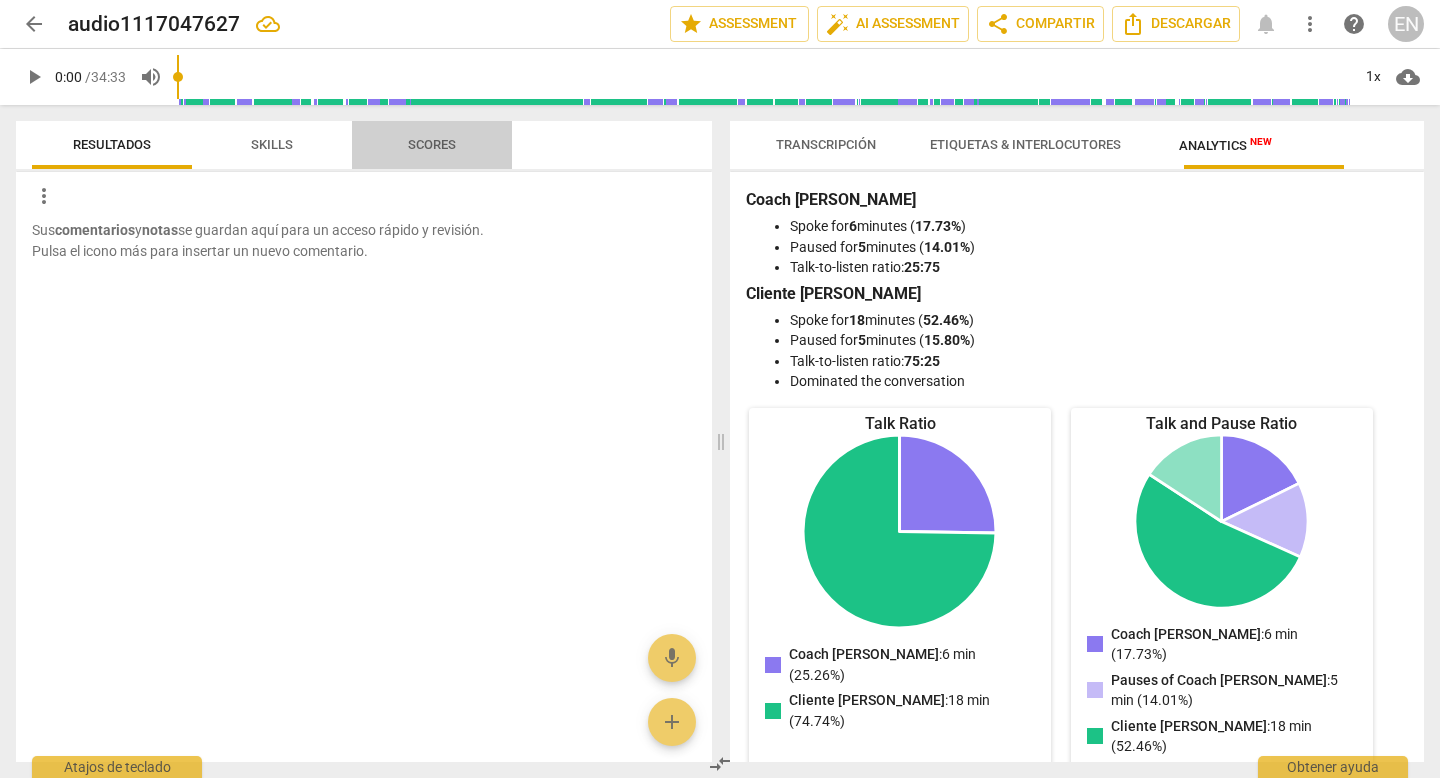 click on "Scores" at bounding box center (432, 144) 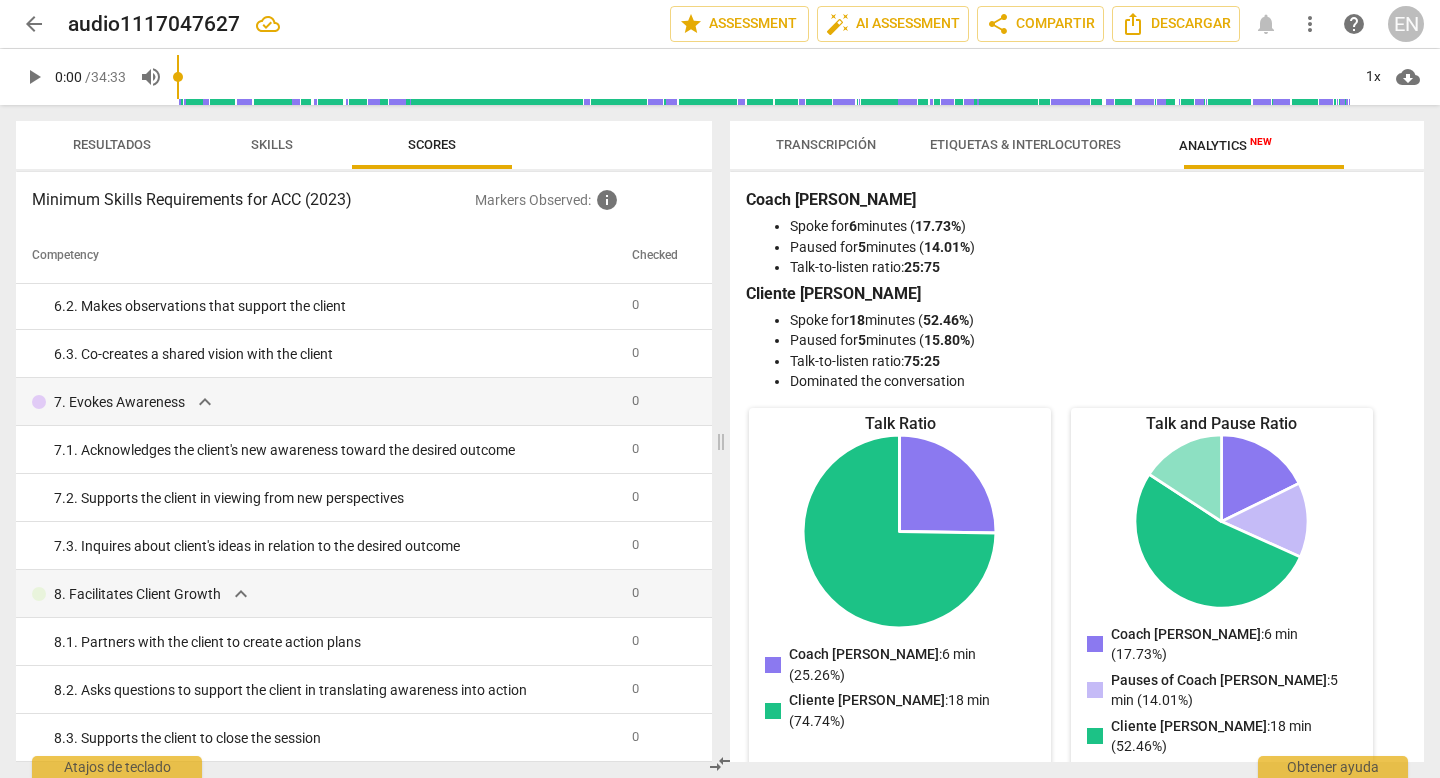 scroll, scrollTop: 1001, scrollLeft: 0, axis: vertical 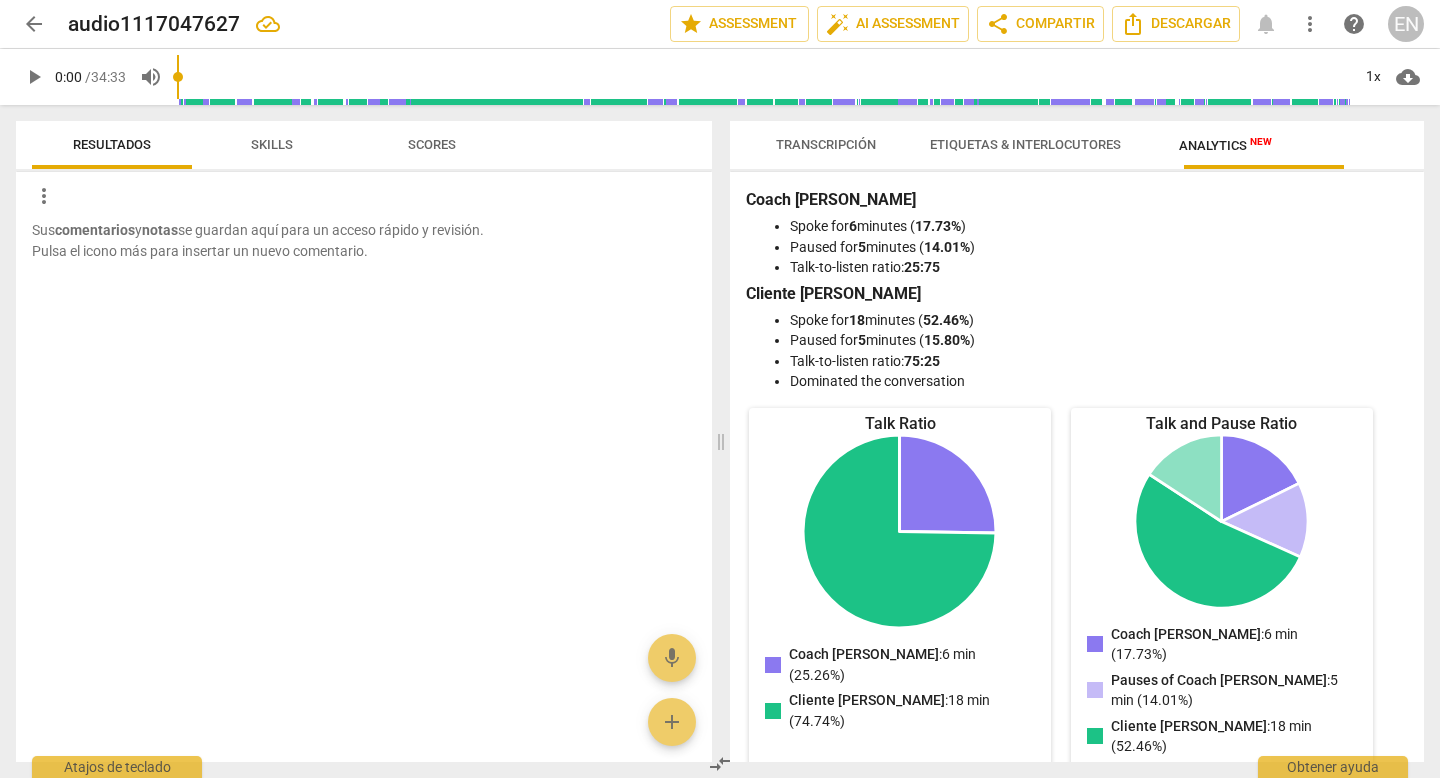 click on "more_vert" at bounding box center [44, 196] 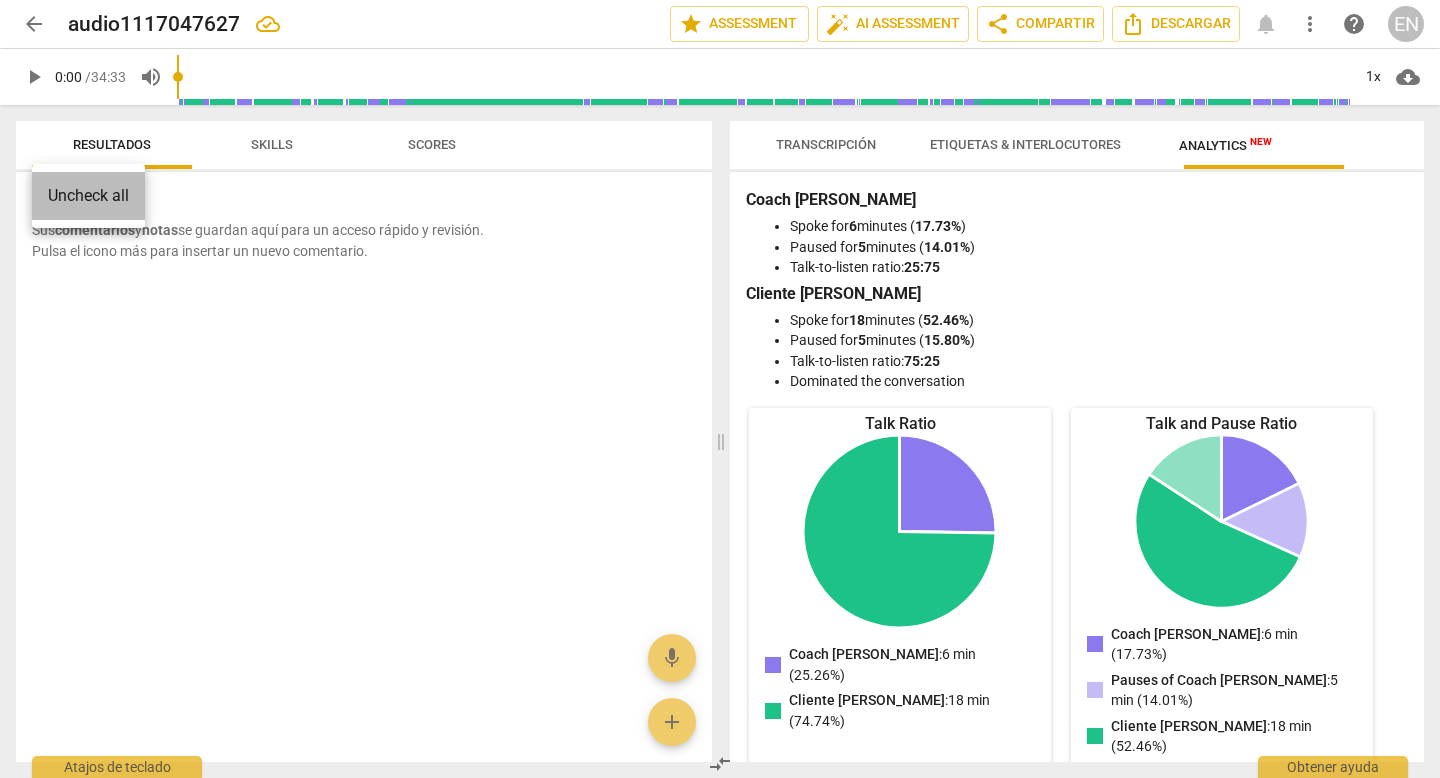 click on "Uncheck all" at bounding box center [88, 196] 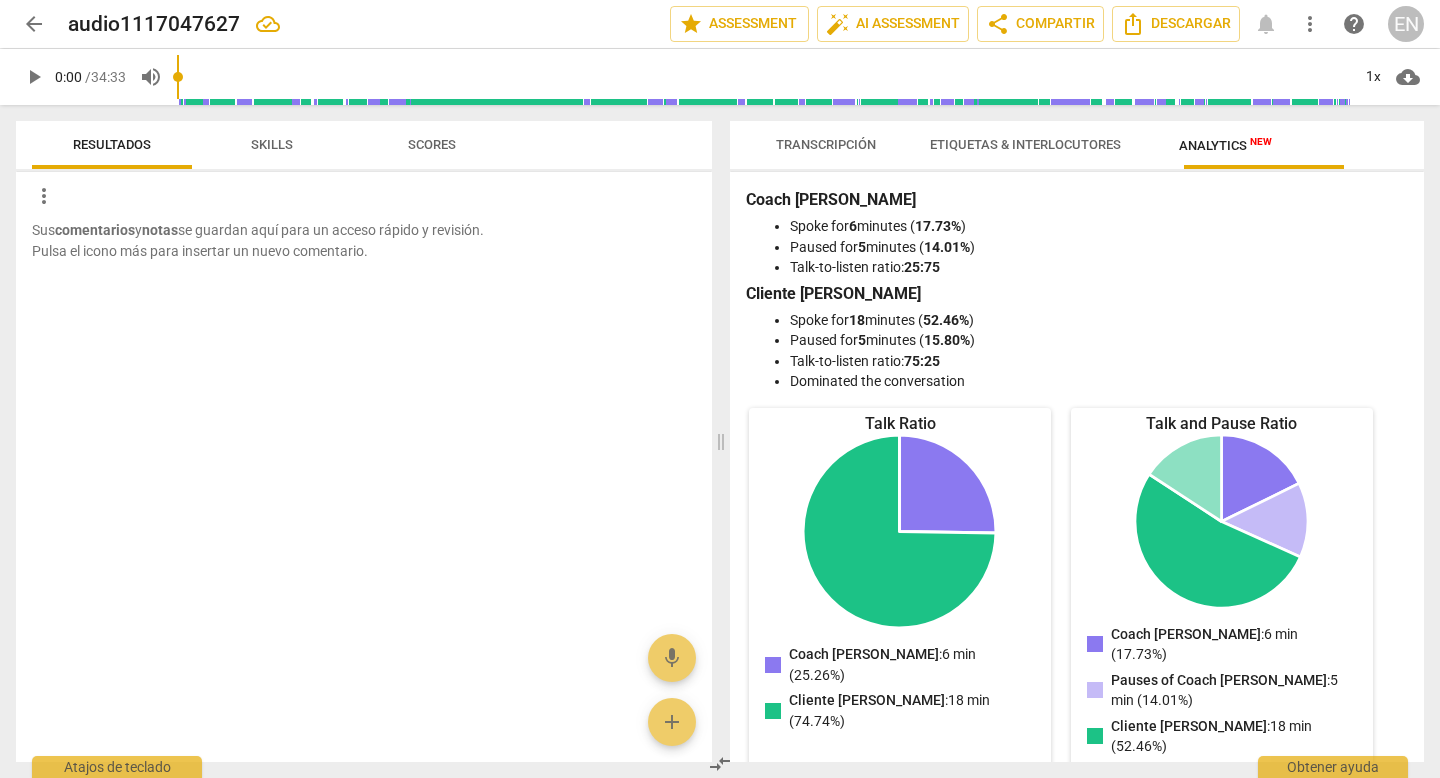 click on "Resultados" at bounding box center [112, 144] 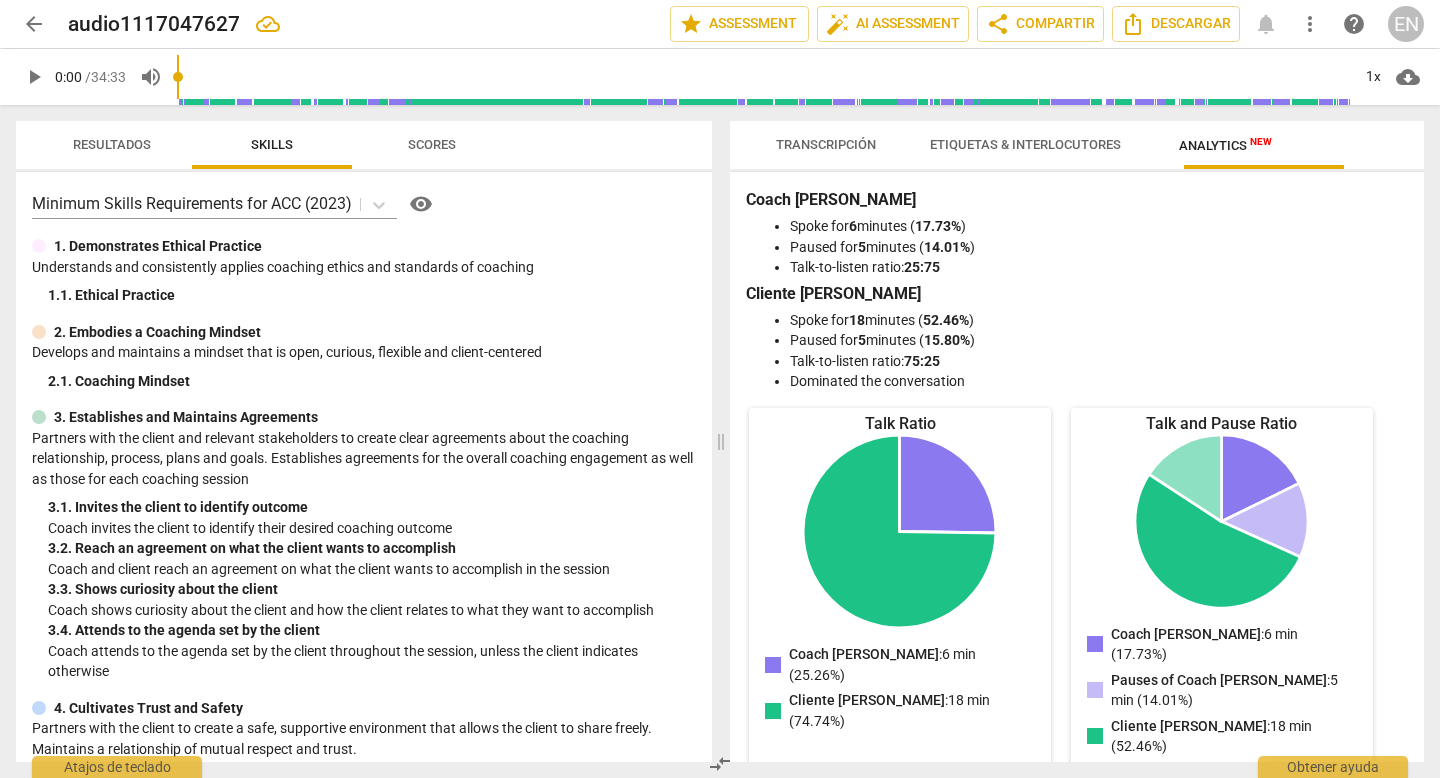 click on "Transcripción" at bounding box center [826, 144] 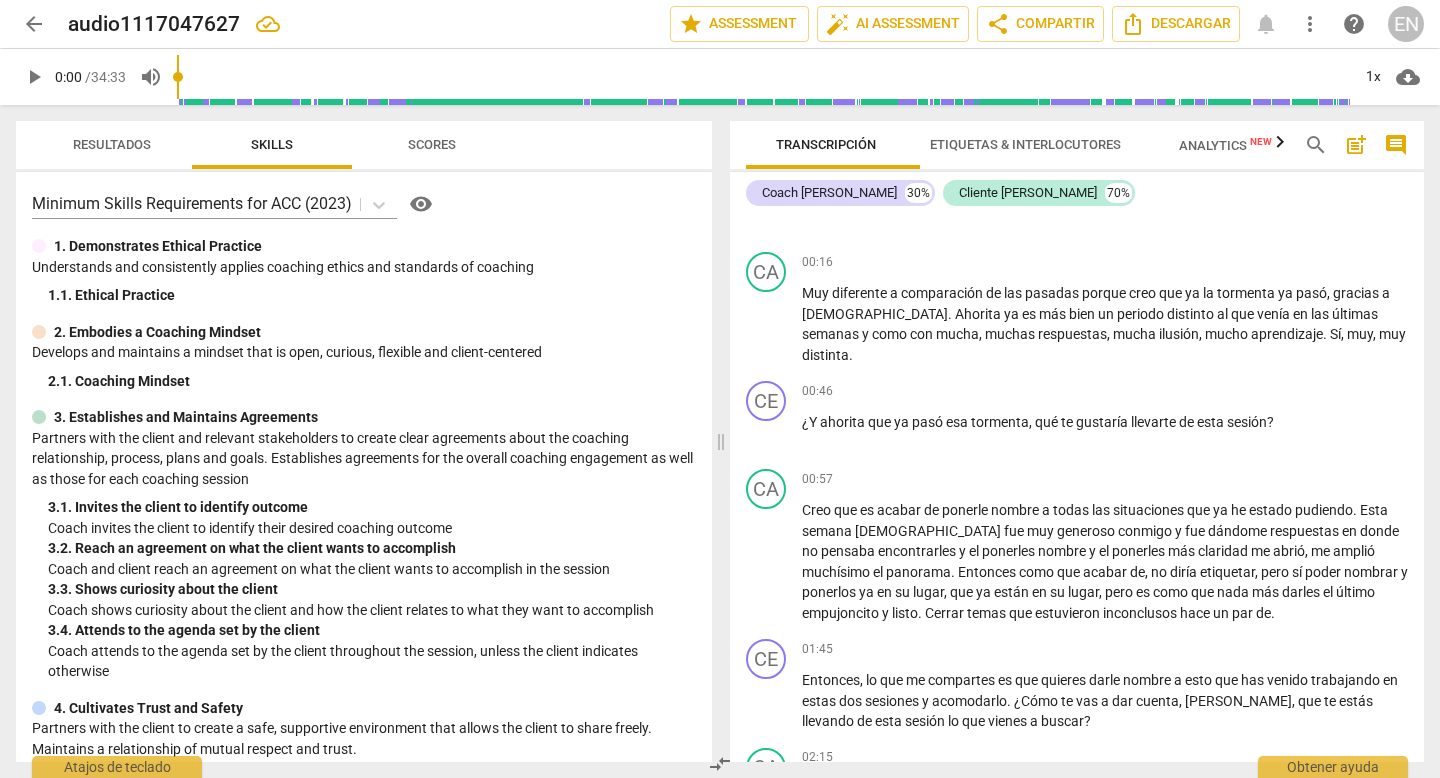 scroll, scrollTop: 0, scrollLeft: 0, axis: both 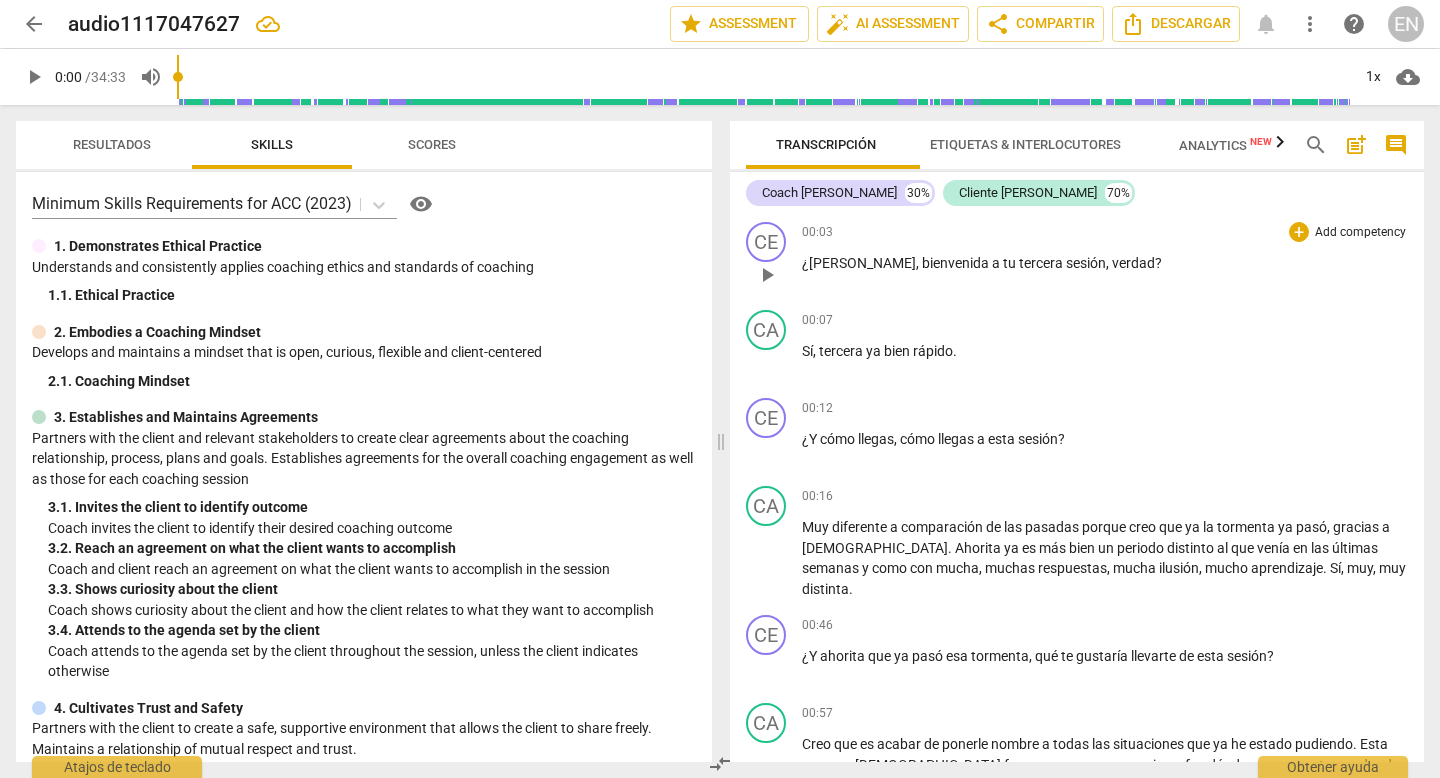 click on "Add competency" at bounding box center [1360, 233] 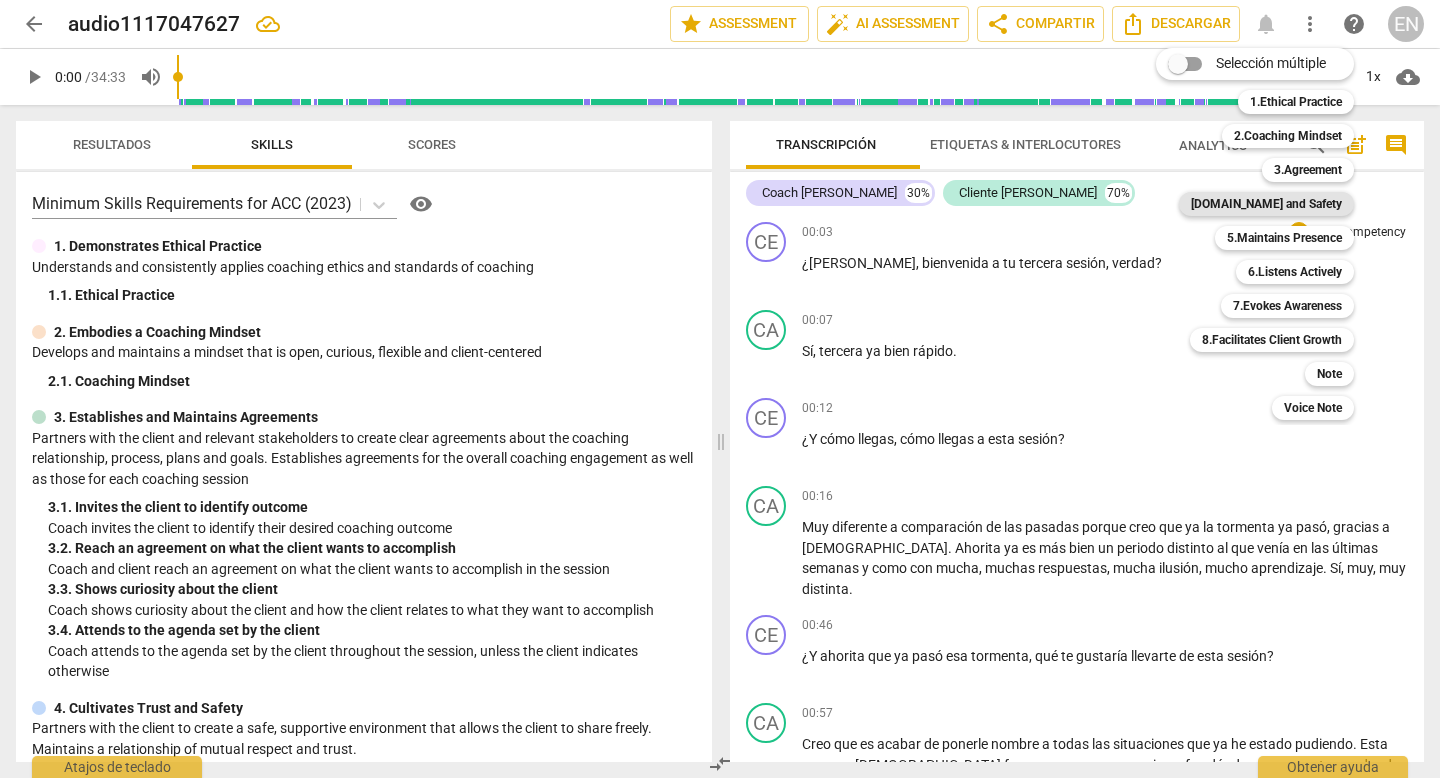 click on "[DOMAIN_NAME] and Safety" at bounding box center [1266, 204] 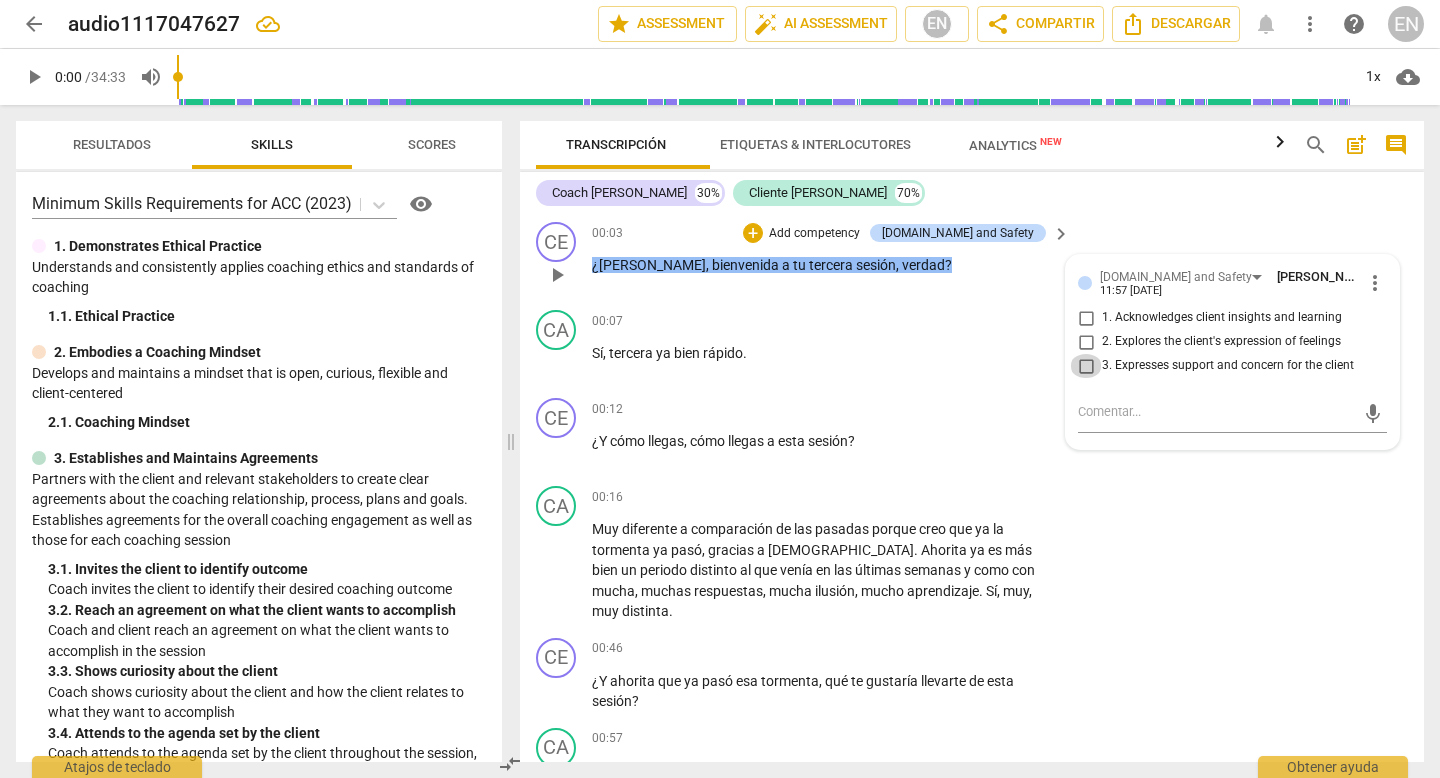click on "3. Expresses support and concern for the client" at bounding box center (1086, 366) 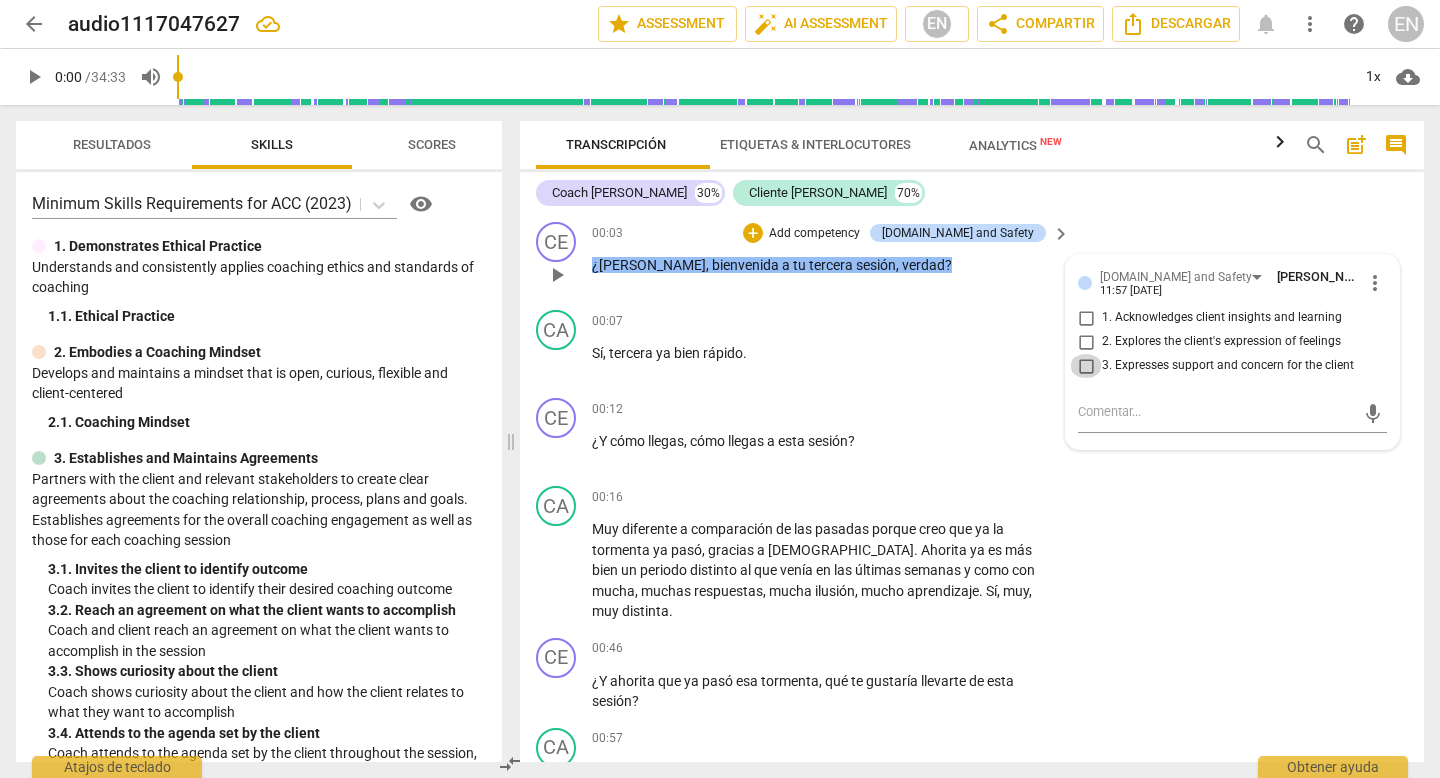 checkbox on "true" 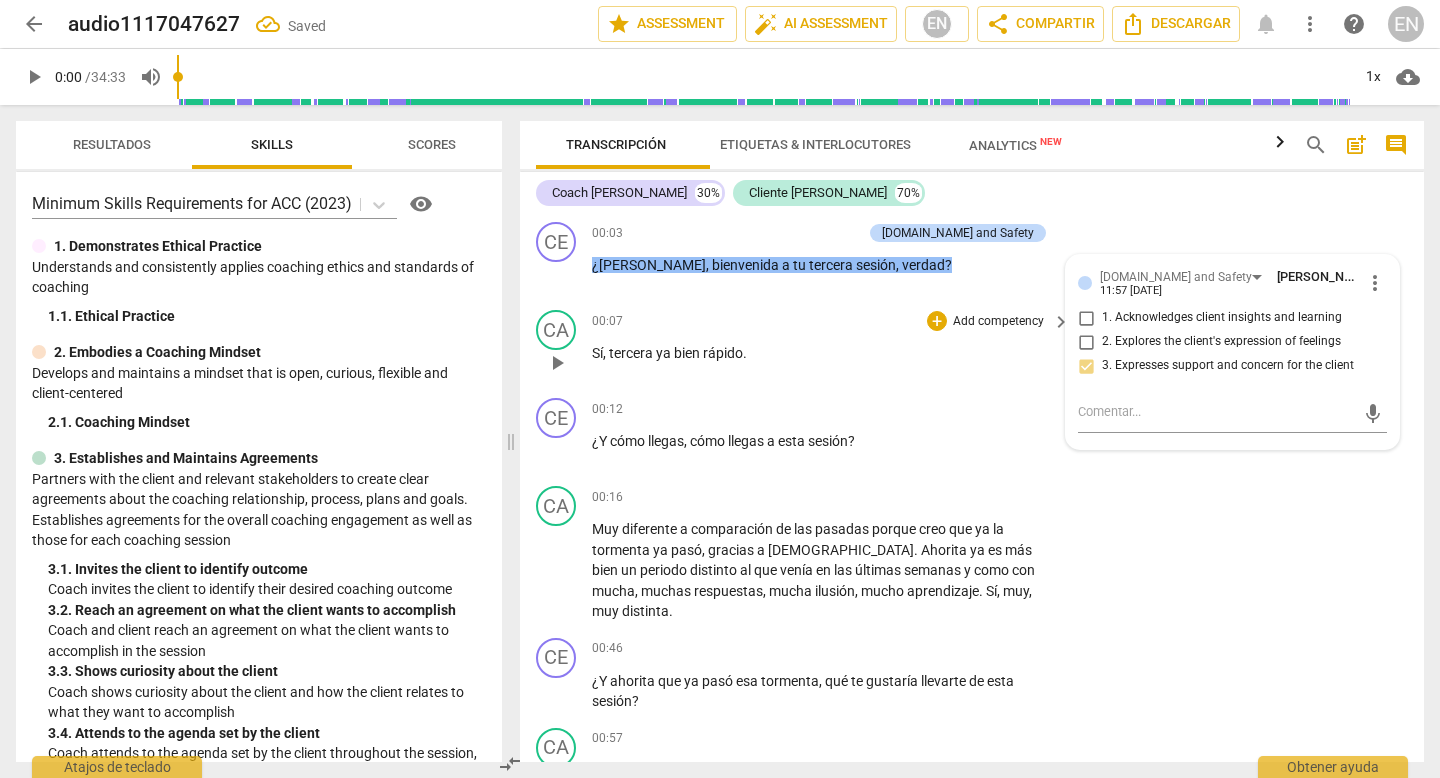 click on "Sí ,   tercera   ya   bien   rápido ." at bounding box center [826, 353] 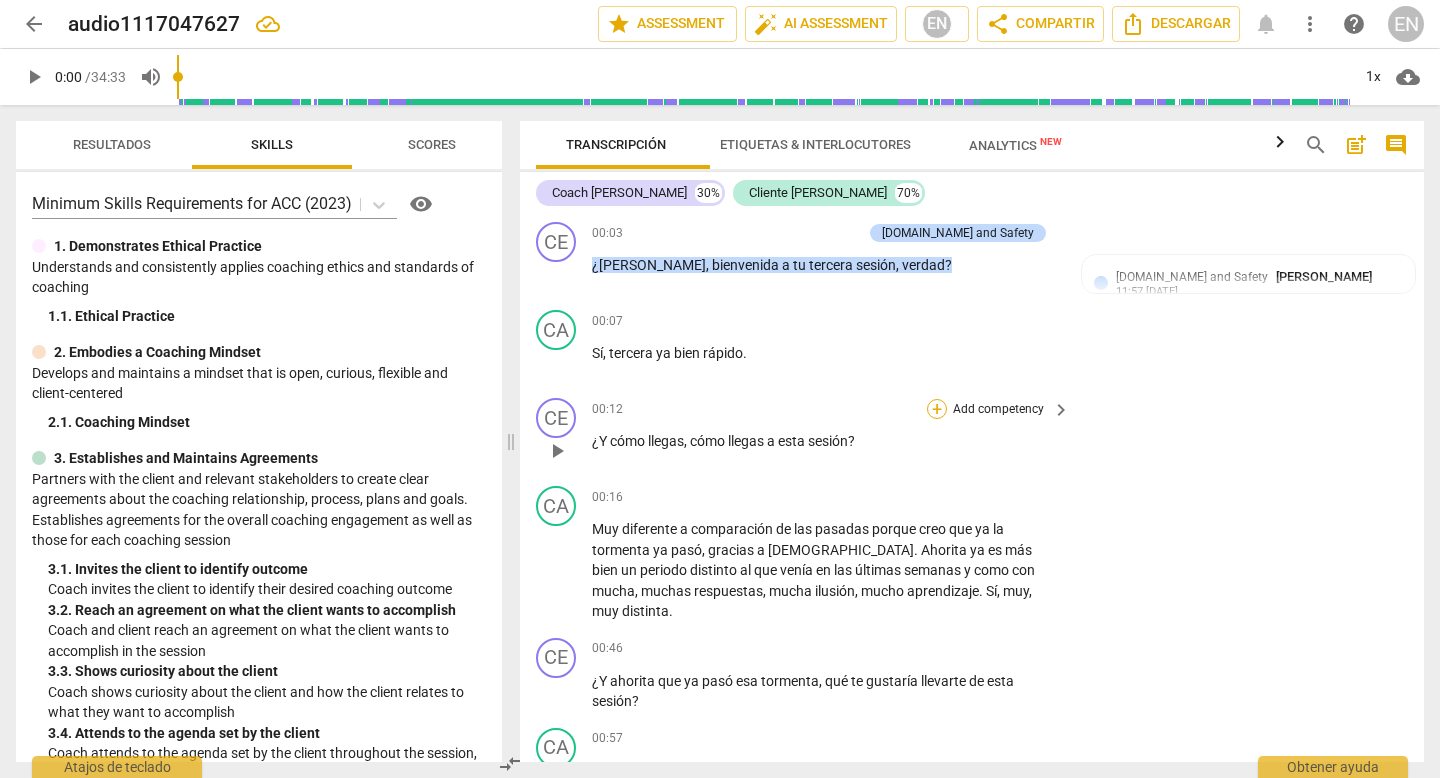 click on "+" at bounding box center (937, 409) 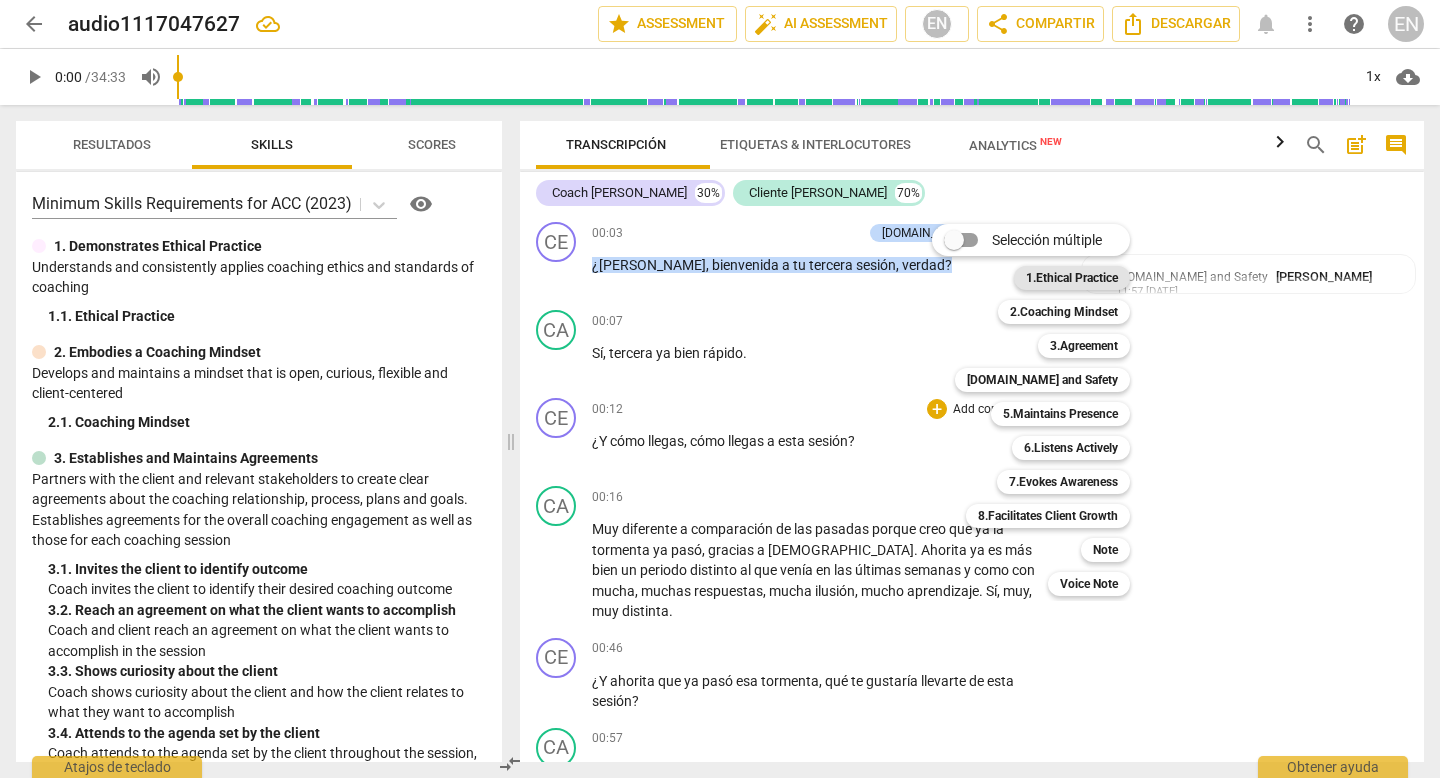 click on "1.Ethical Practice" at bounding box center [1072, 278] 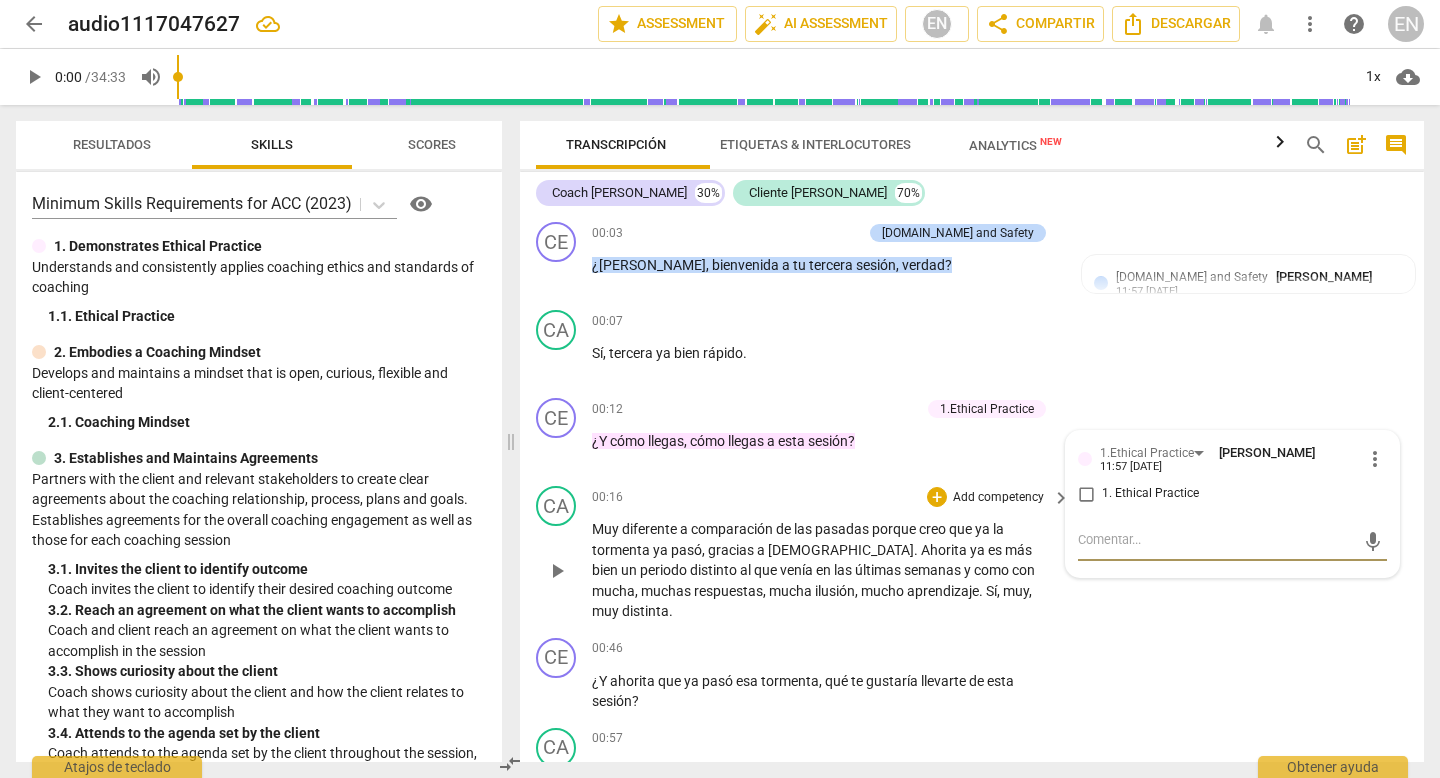 click on "CA play_arrow pause 00:16 + Add competency keyboard_arrow_right Muy   diferente   a   comparación   de   las   pasadas   porque   creo   que   ya   la   tormenta   ya   pasó ,   gracias   a   Dios .   Ahorita   ya   es   más   bien   un   periodo   distinto   al   que   venía   en   las   últimas   semanas   y   como   con   mucha ,   muchas   respuestas ,   mucha   ilusión ,   mucho   aprendizaje .   Sí ,   muy ,   muy   distinta ." at bounding box center [972, 554] 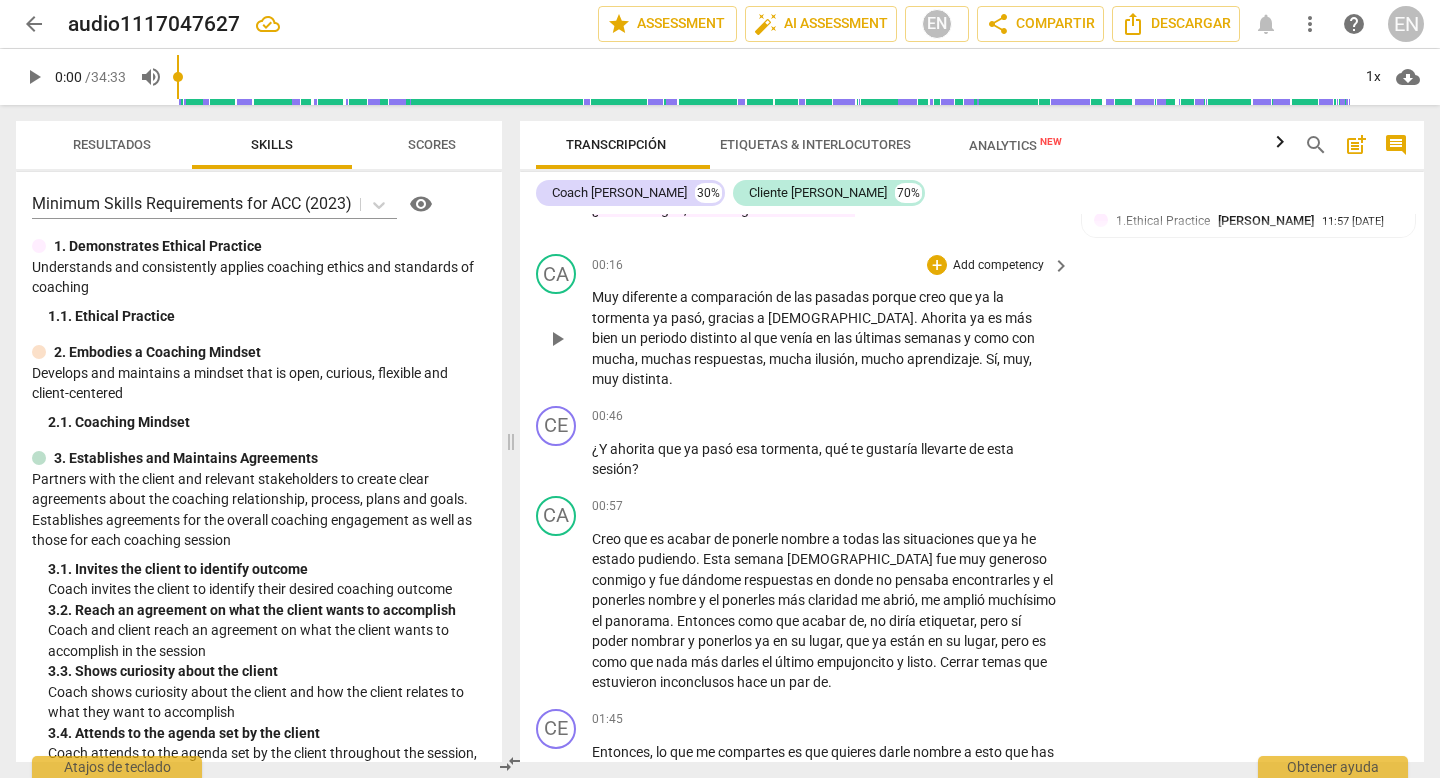 scroll, scrollTop: 233, scrollLeft: 0, axis: vertical 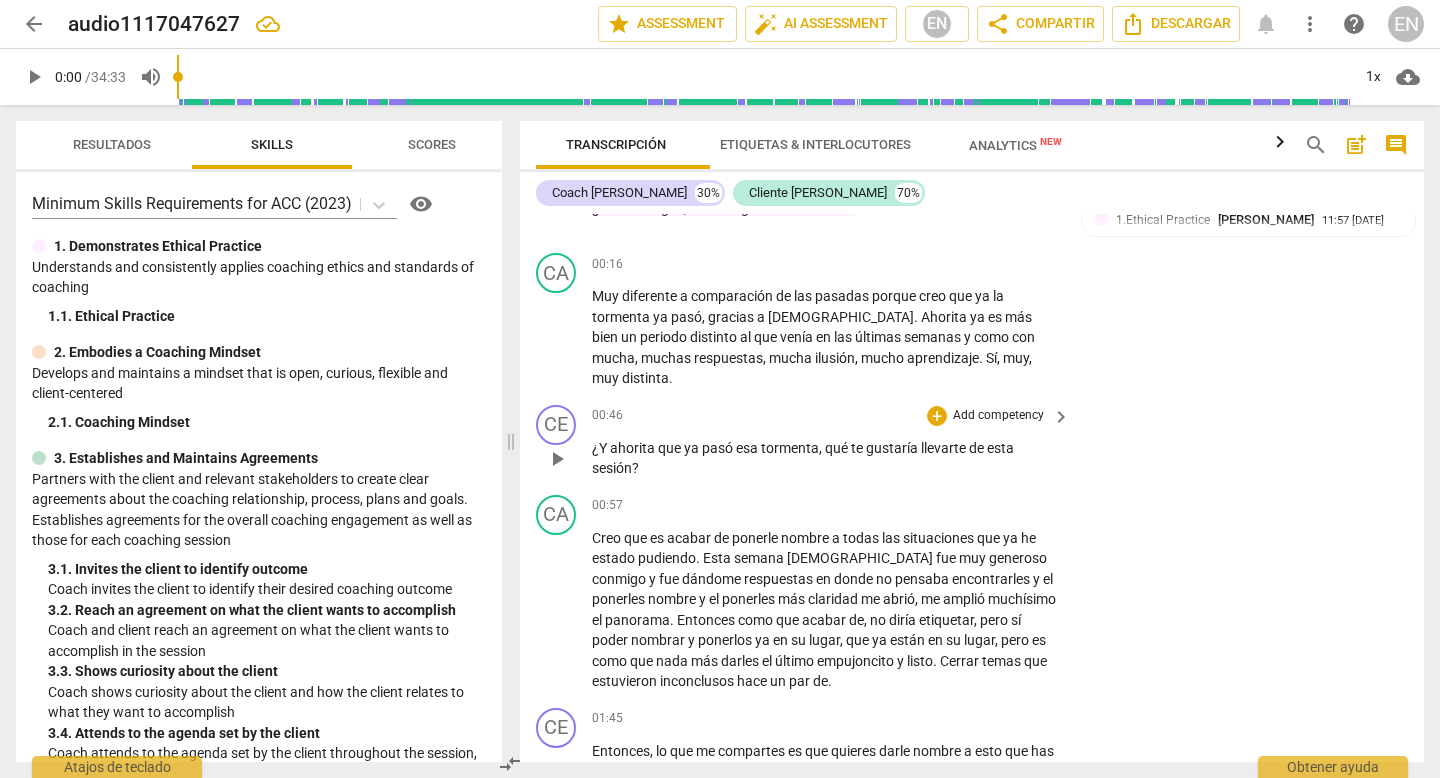 click on "Add competency" at bounding box center [998, 416] 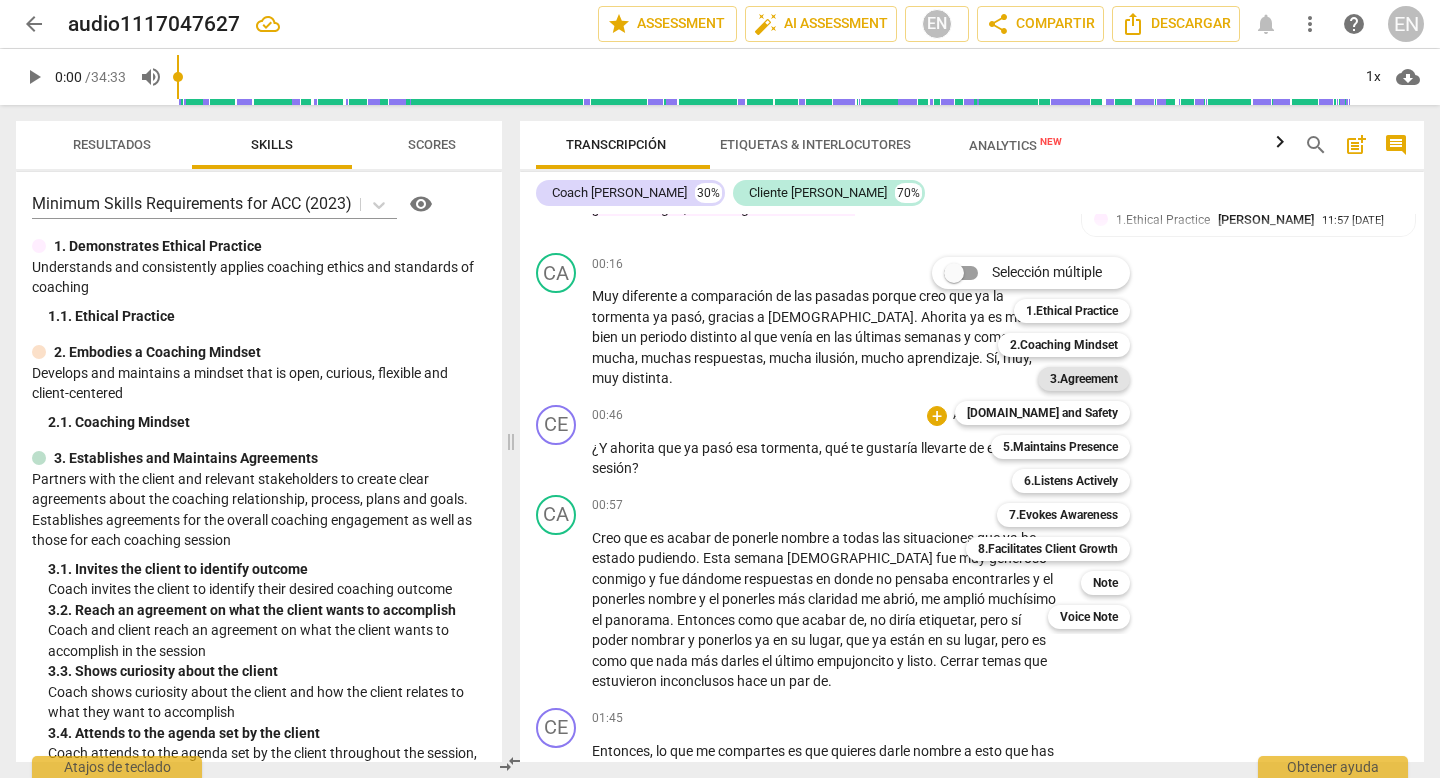 click on "3.Agreement" at bounding box center [1084, 379] 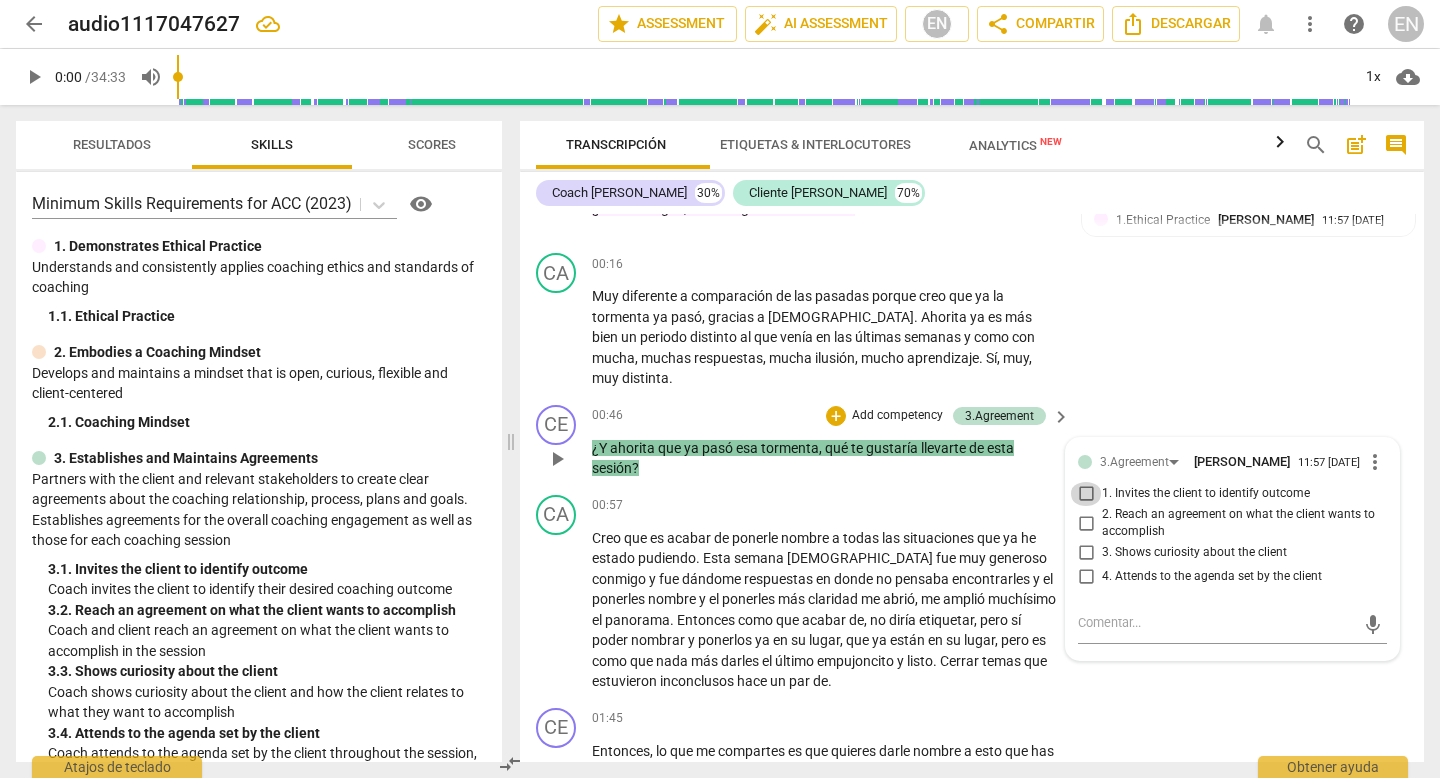 click on "1. Invites the client to identify outcome" at bounding box center (1086, 494) 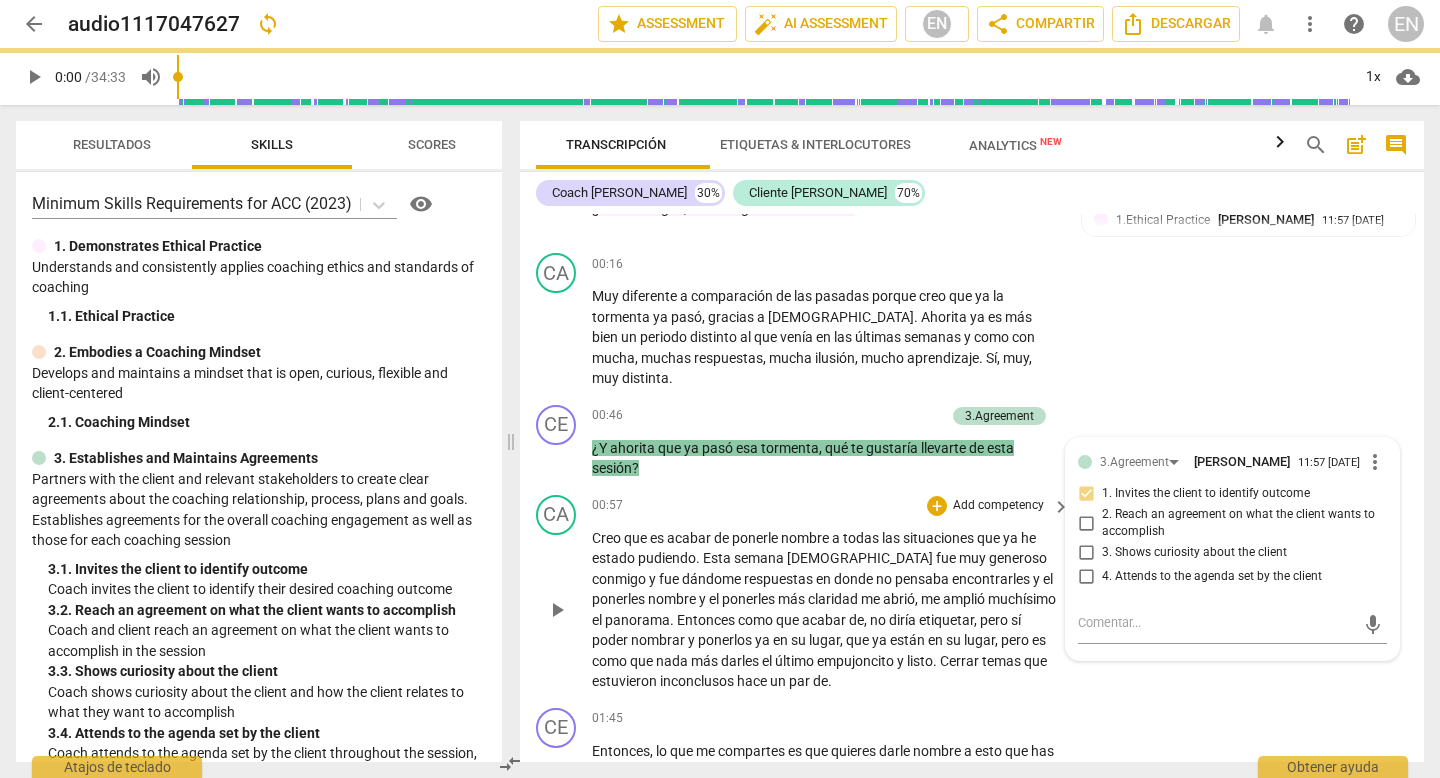 click on "00:57 + Add competency keyboard_arrow_right" at bounding box center (832, 506) 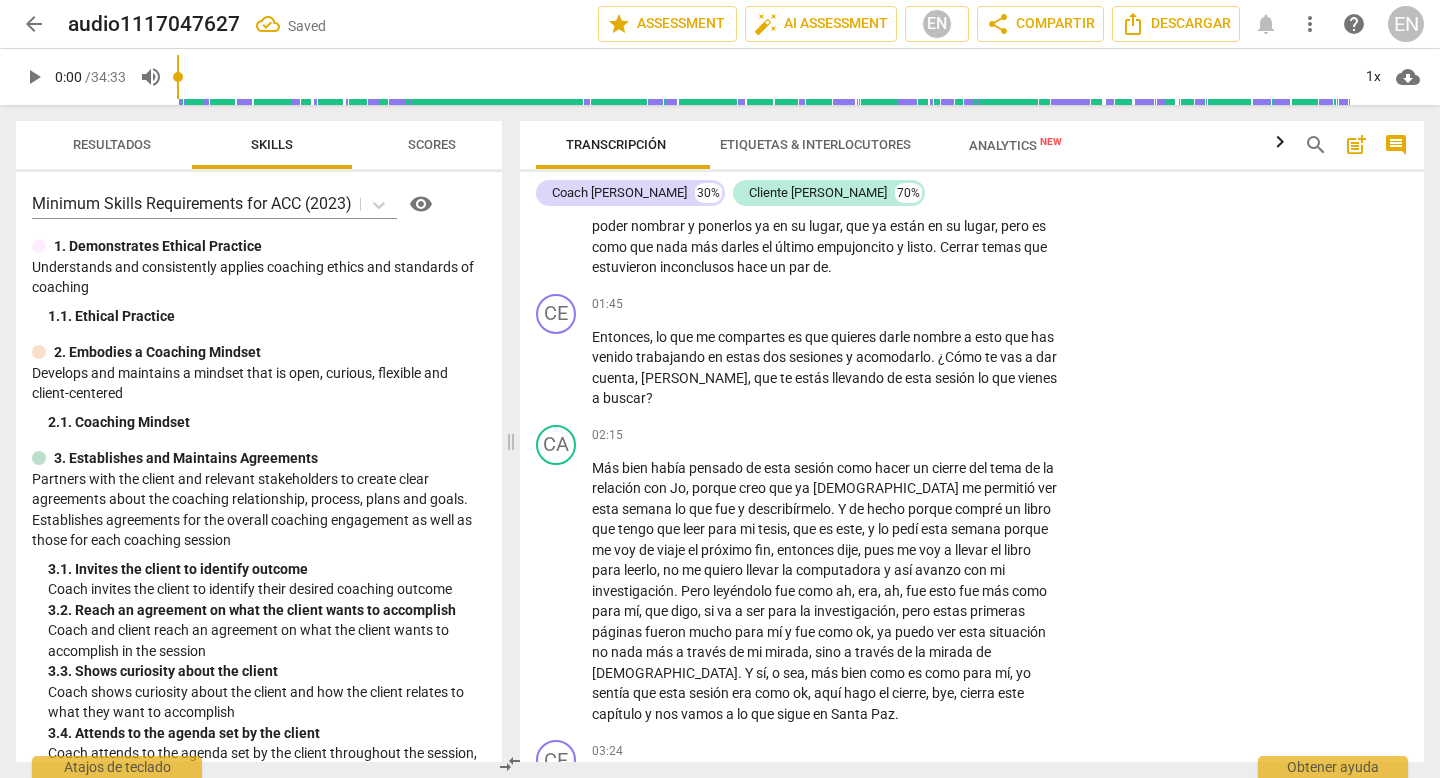 scroll, scrollTop: 648, scrollLeft: 0, axis: vertical 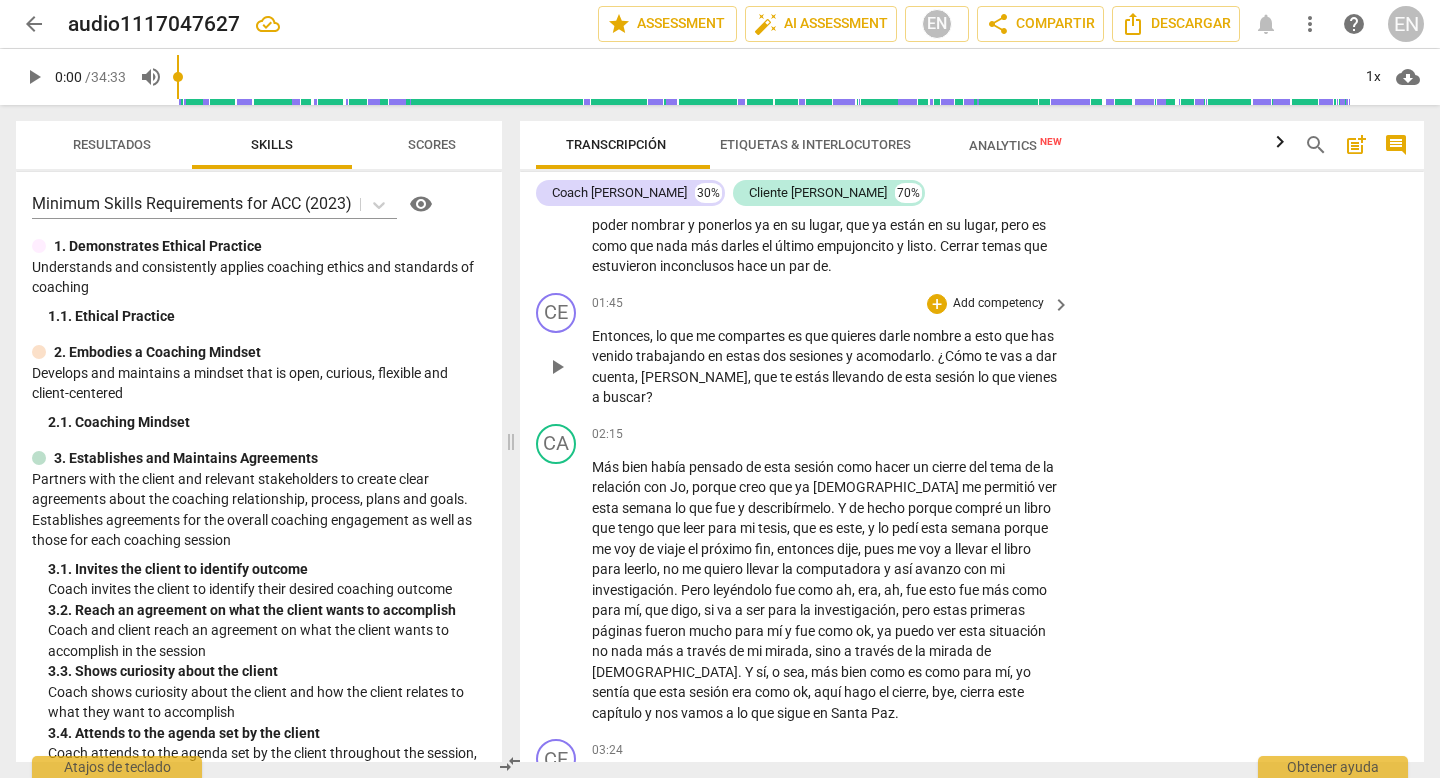 click on "Add competency" at bounding box center [998, 304] 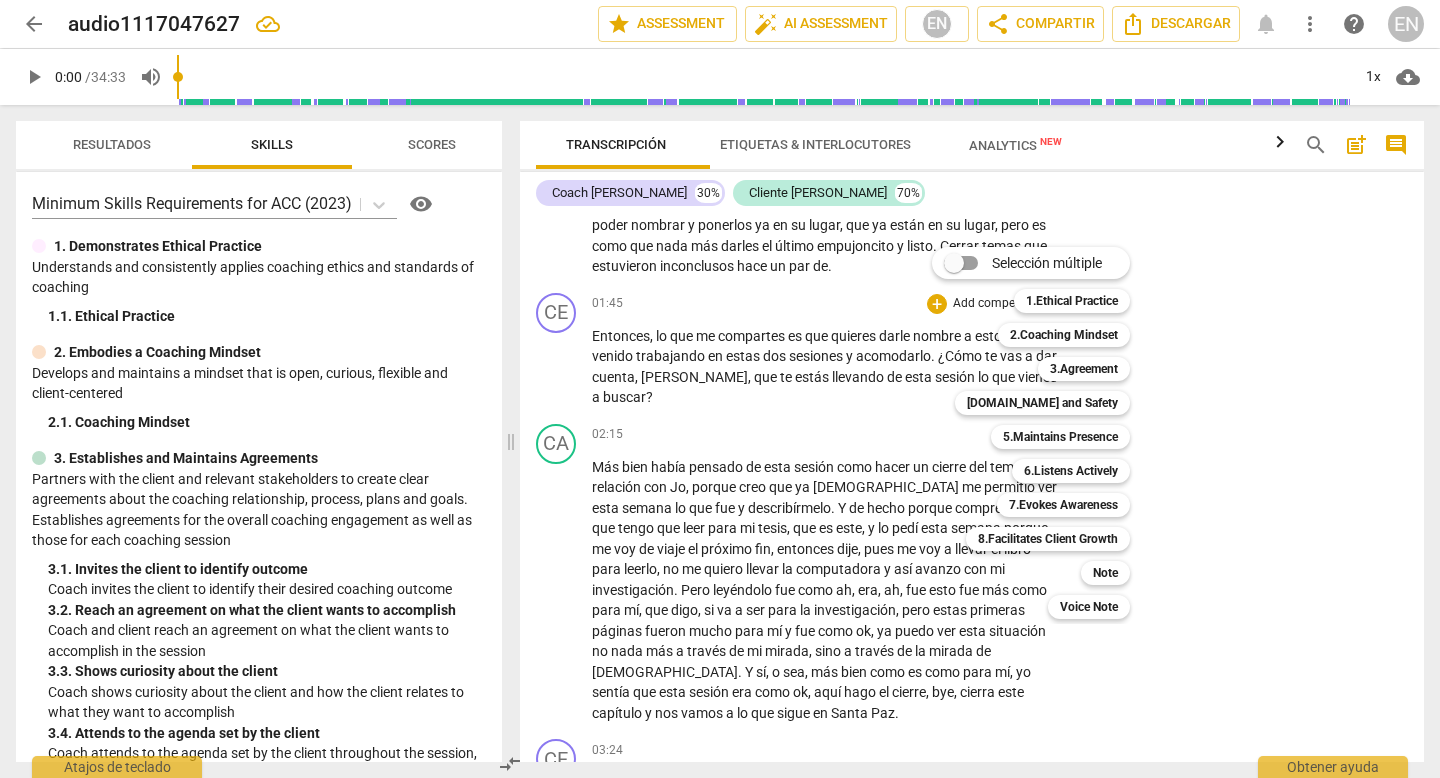 click at bounding box center (720, 389) 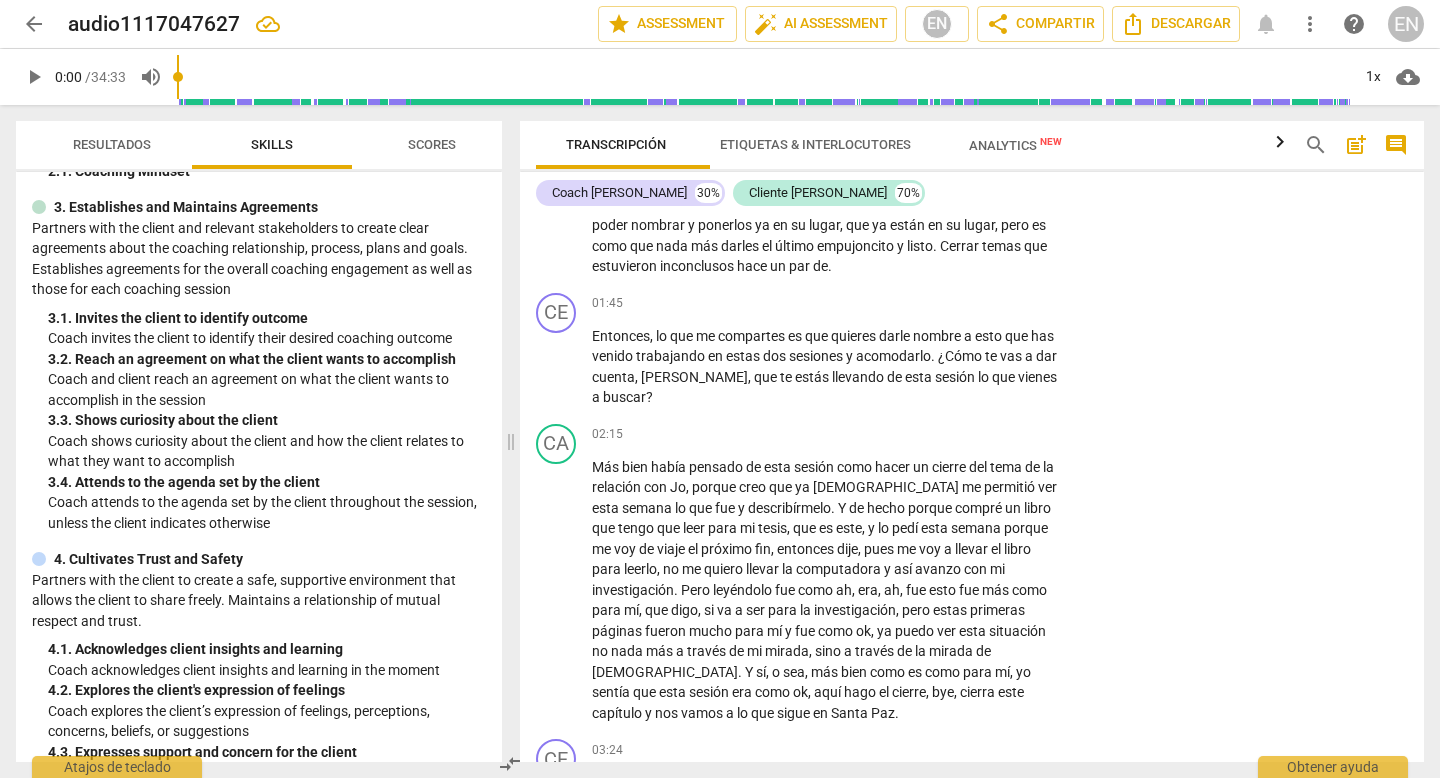 scroll, scrollTop: 252, scrollLeft: 0, axis: vertical 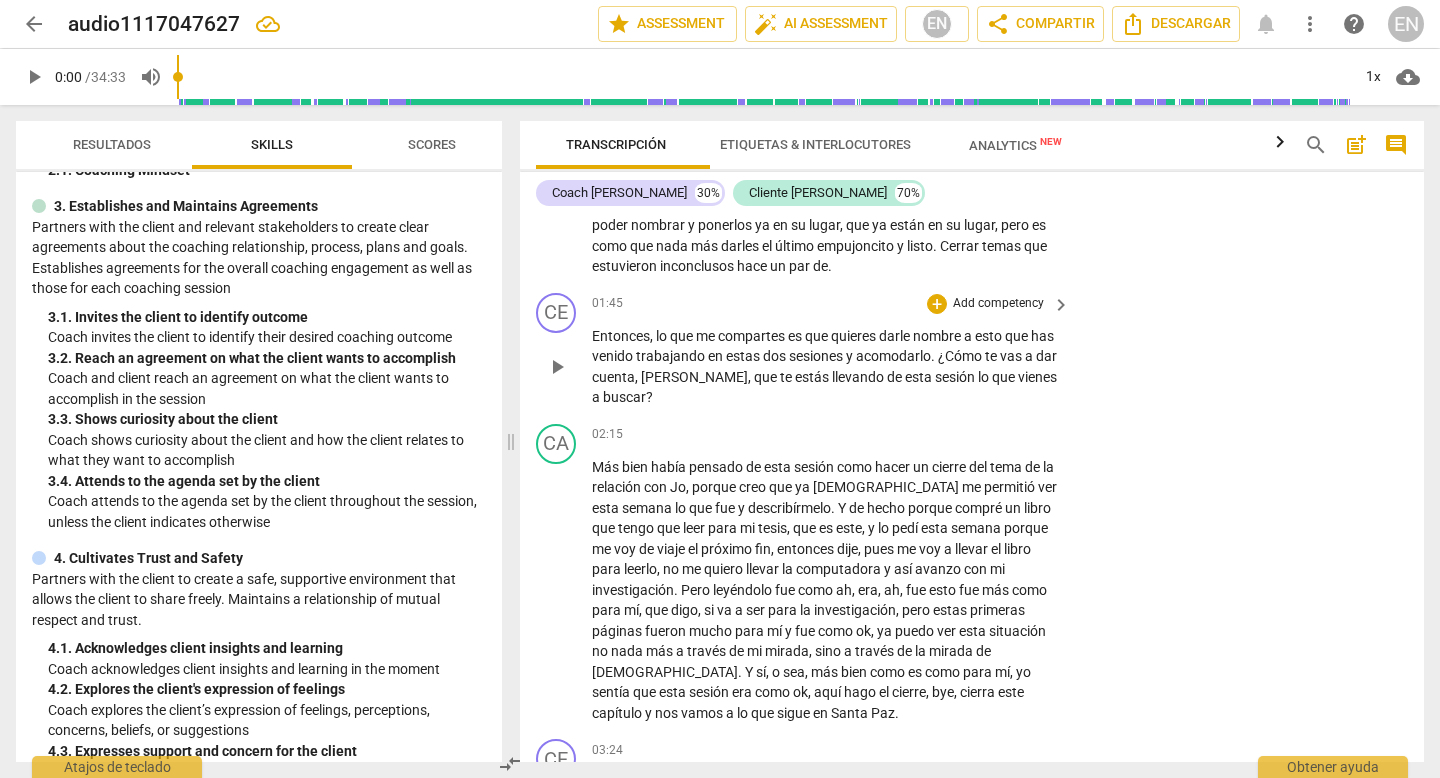 click on "Add competency" at bounding box center [998, 304] 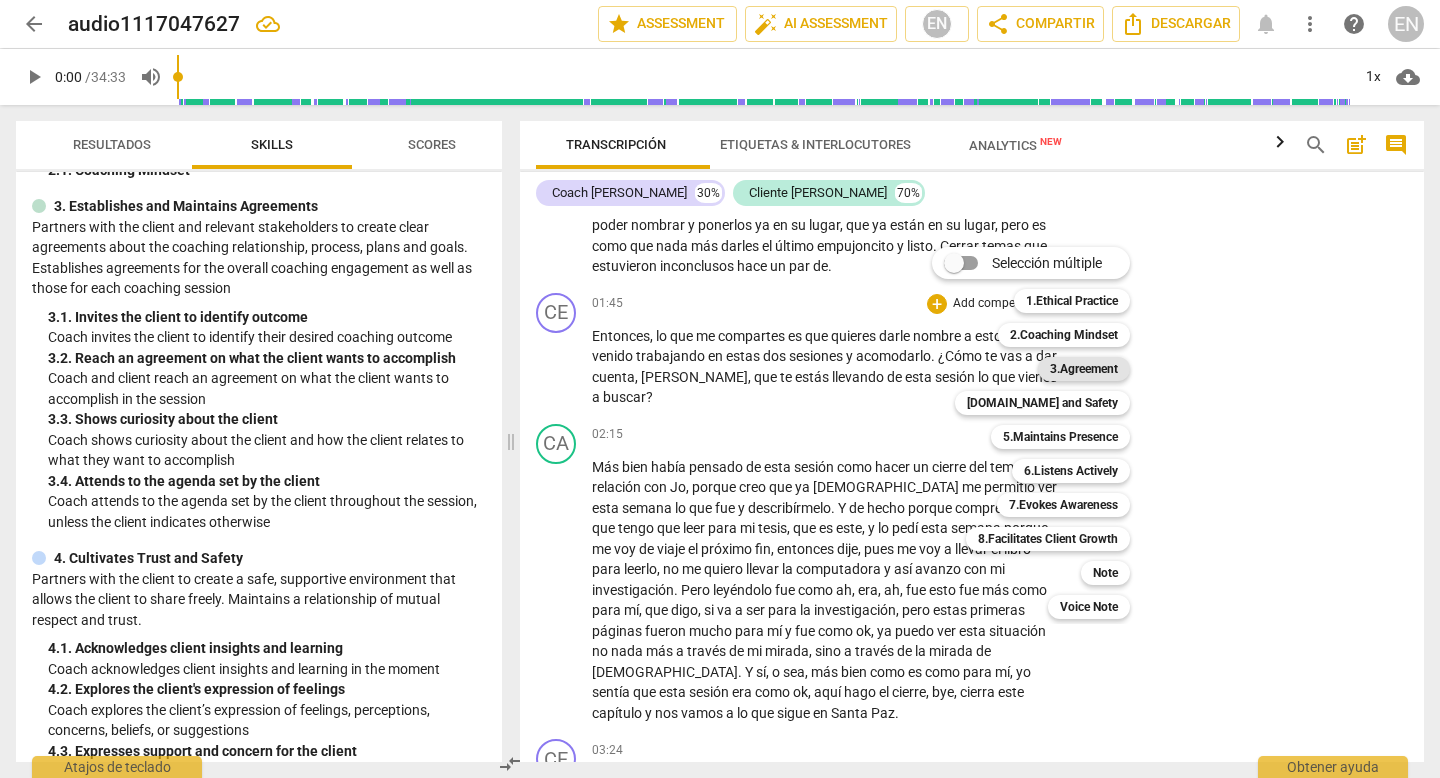 click on "3.Agreement" at bounding box center [1084, 369] 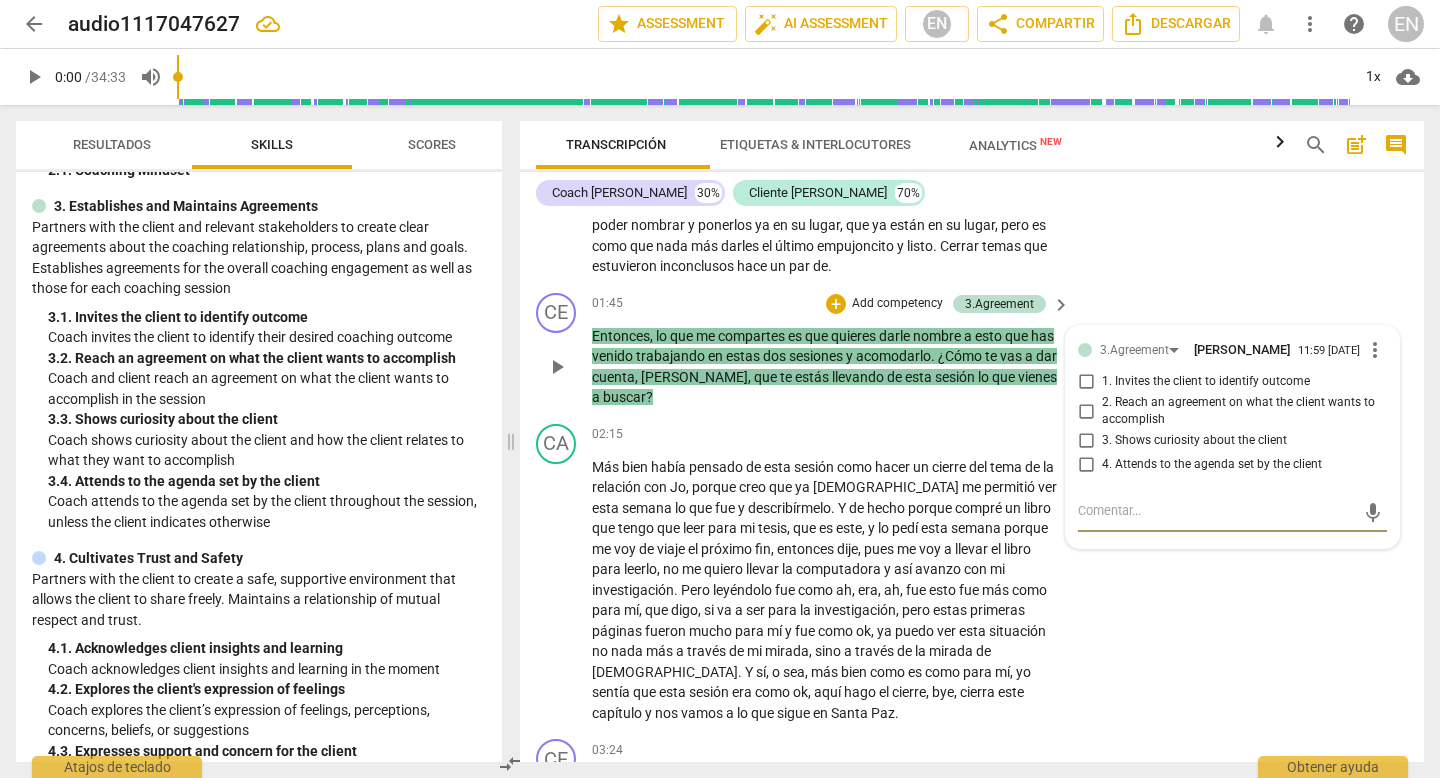 click on "2. Reach an agreement on what the client wants to accomplish" at bounding box center [1086, 411] 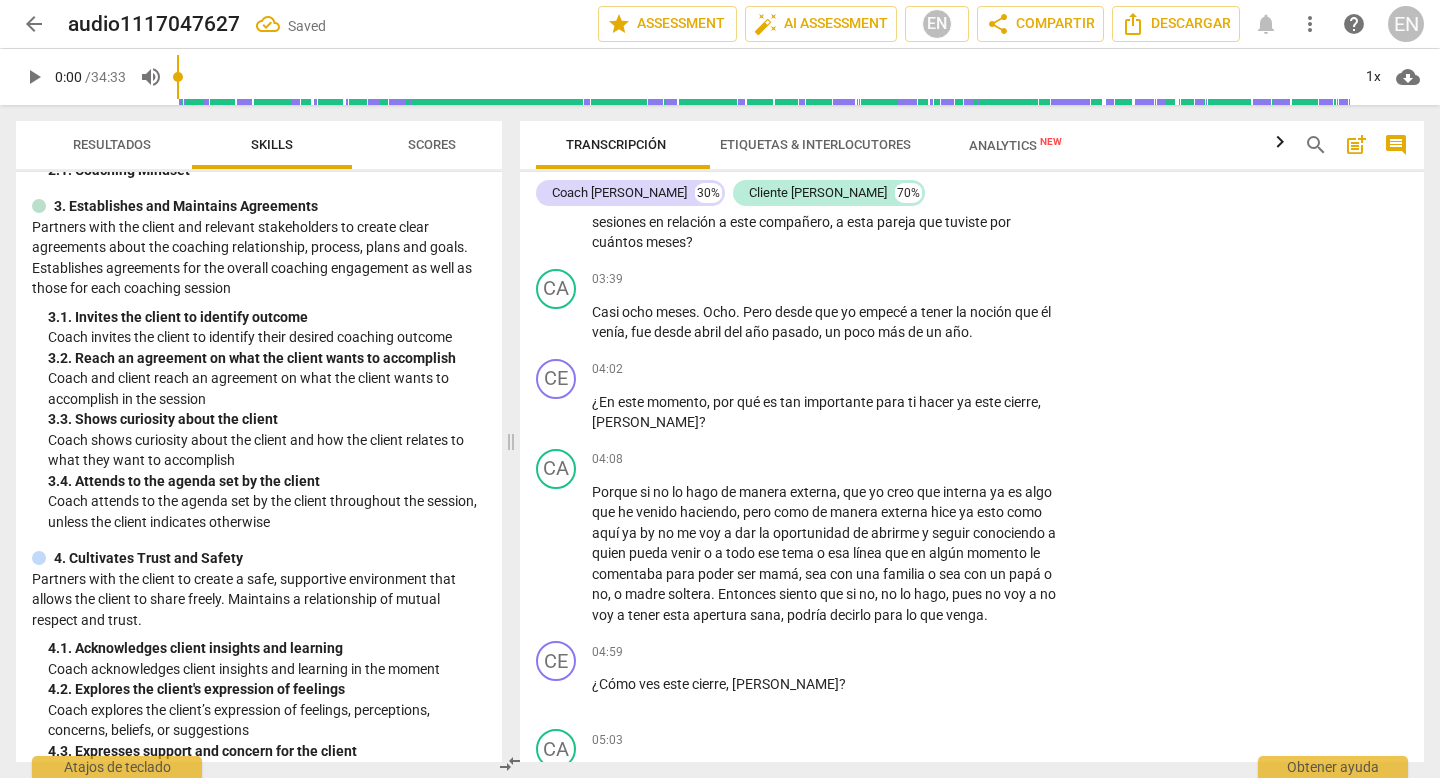 scroll, scrollTop: 1231, scrollLeft: 0, axis: vertical 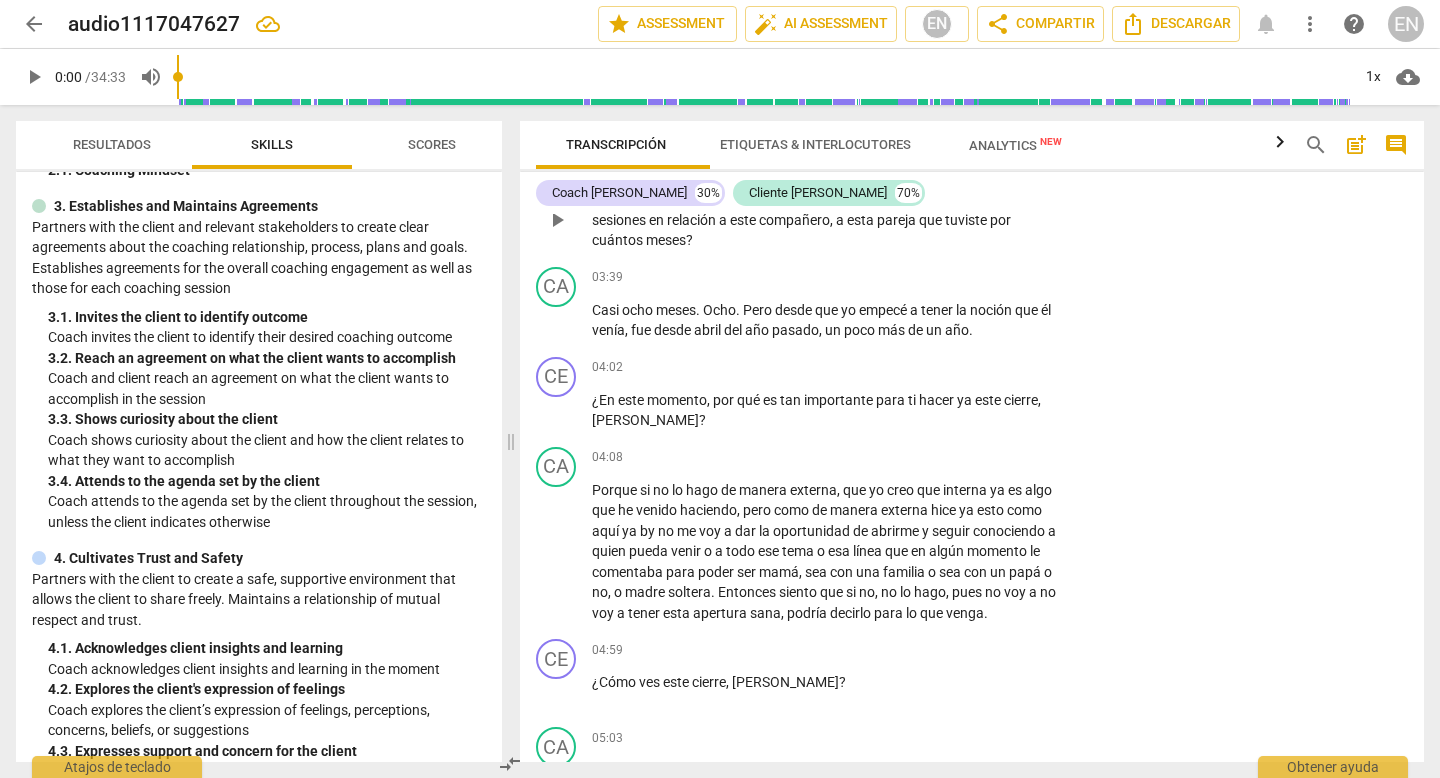 click on "+" at bounding box center (937, 167) 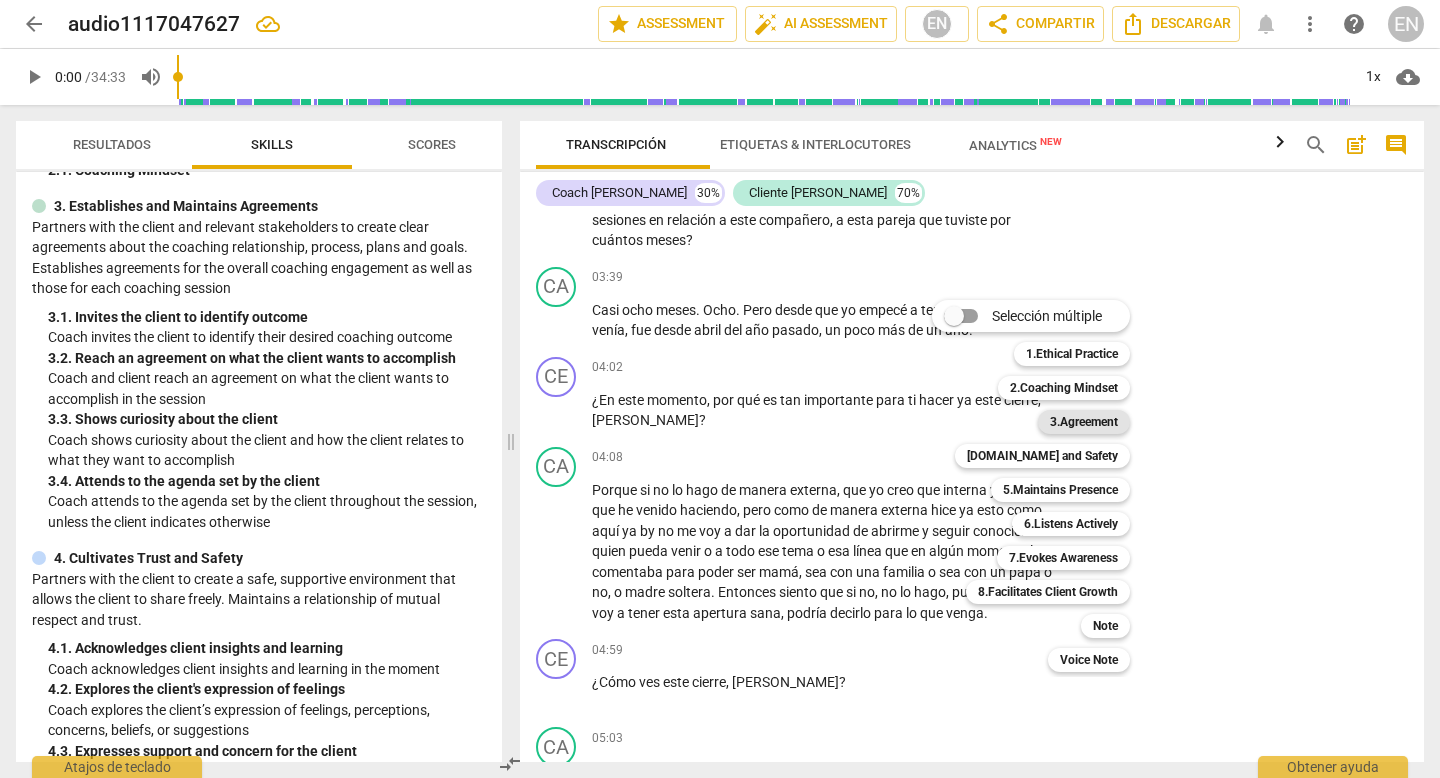 click on "3.Agreement" at bounding box center (1084, 422) 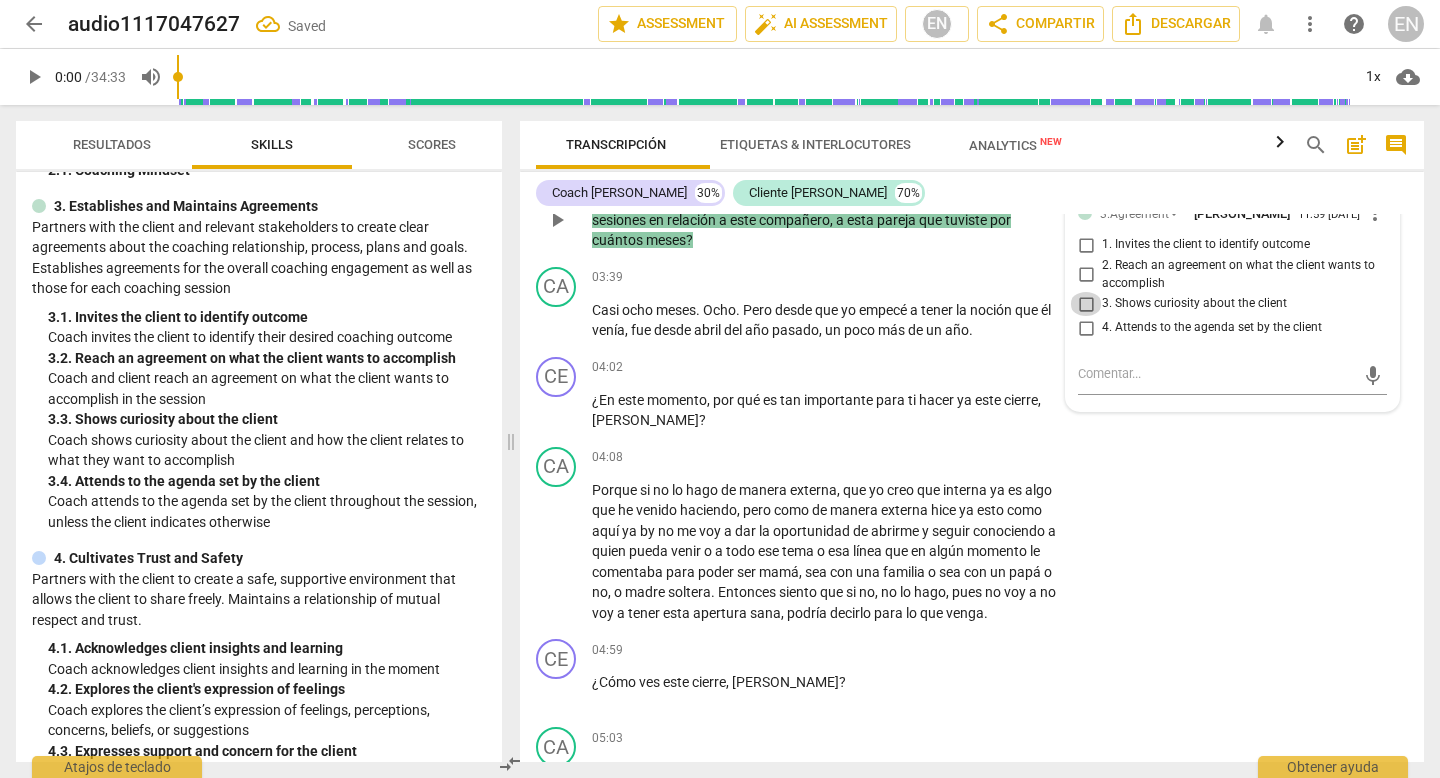 click on "3. Shows curiosity about the client" at bounding box center [1086, 304] 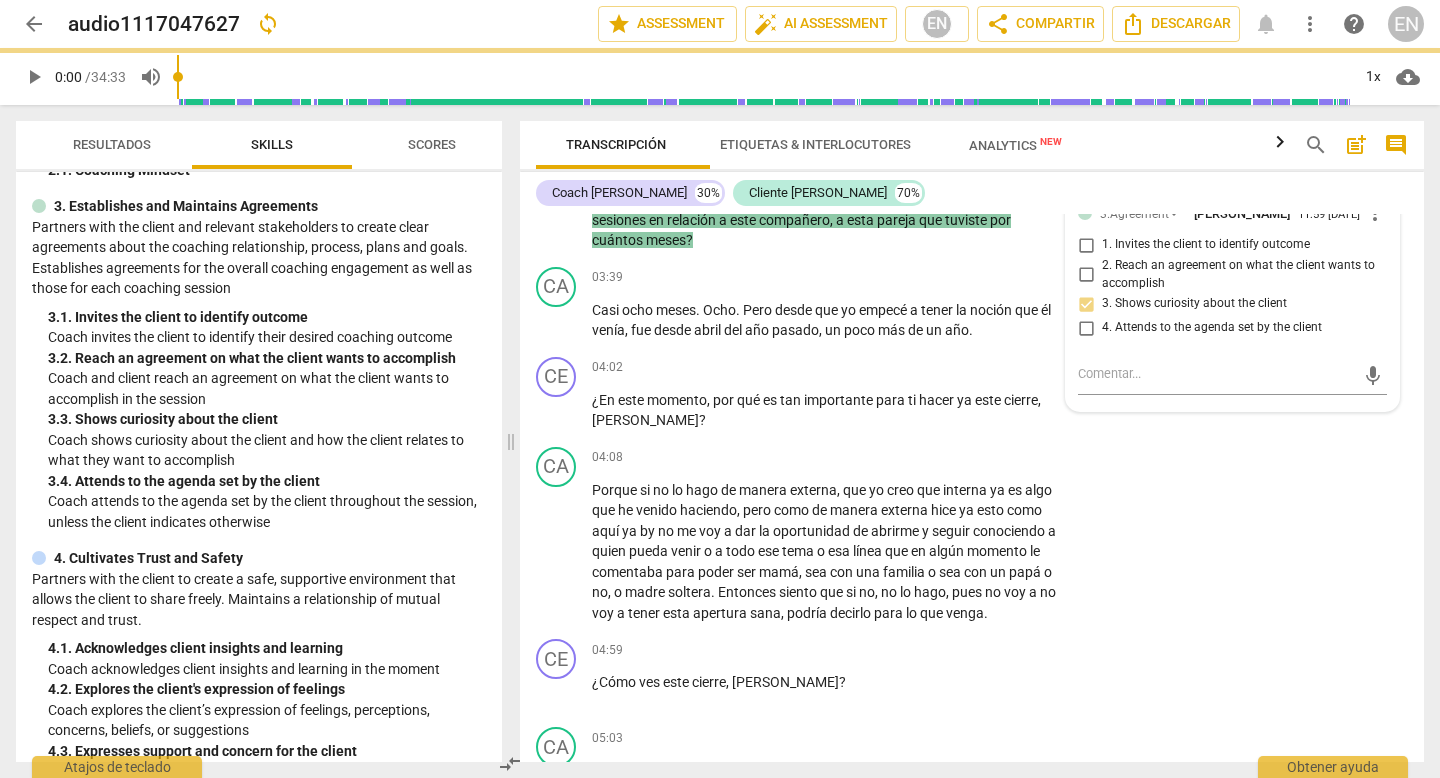 click on "CA play_arrow pause 02:15 + Add competency keyboard_arrow_right Más   bien   había   pensado   de   esta   sesión   como   hacer   un   cierre   del   tema   de   la   relación   con   [PERSON_NAME] ,   porque   creo   que   ya   [DEMOGRAPHIC_DATA]   me   permitió   ver   esta   semana   lo   que   fue   y   describírmelo .   Y   de   hecho   porque   compré   un   libro   que   tengo   que   leer   para   mi   tesis ,   que   es   este ,   y   lo   pedí   esta   semana   porque   me   voy   de   viaje   el   próximo   fin ,   entonces   dije ,   pues   me   voy   a   llevar   el   libro   para   leerlo ,   no   me   quiero   llevar   la   computadora   y   así   avanzo   con   mi   investigación .   Pero   leyéndolo   fue   como   ah ,   era ,   ah ,   fue   esto   fue   más   como   para   mí ,   que   digo ,   si   va   a   ser   para   la   investigación ,   pero   estas   primeras   páginas   fueron   mucho   para   mí   y   fue   como   ok ,   ya   puedo   ver   esta   situación   no   nada   más   a     de" at bounding box center [972, -9] 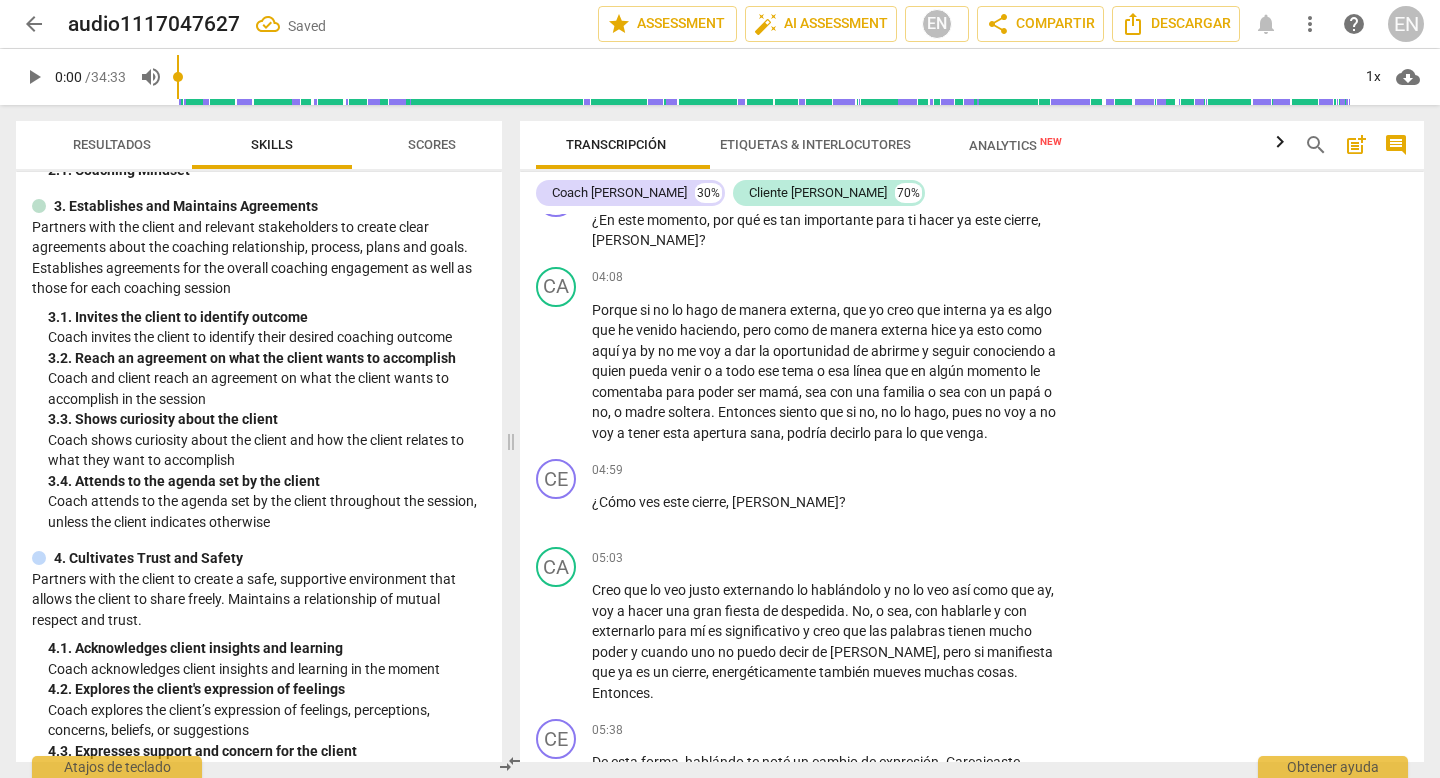 scroll, scrollTop: 1421, scrollLeft: 0, axis: vertical 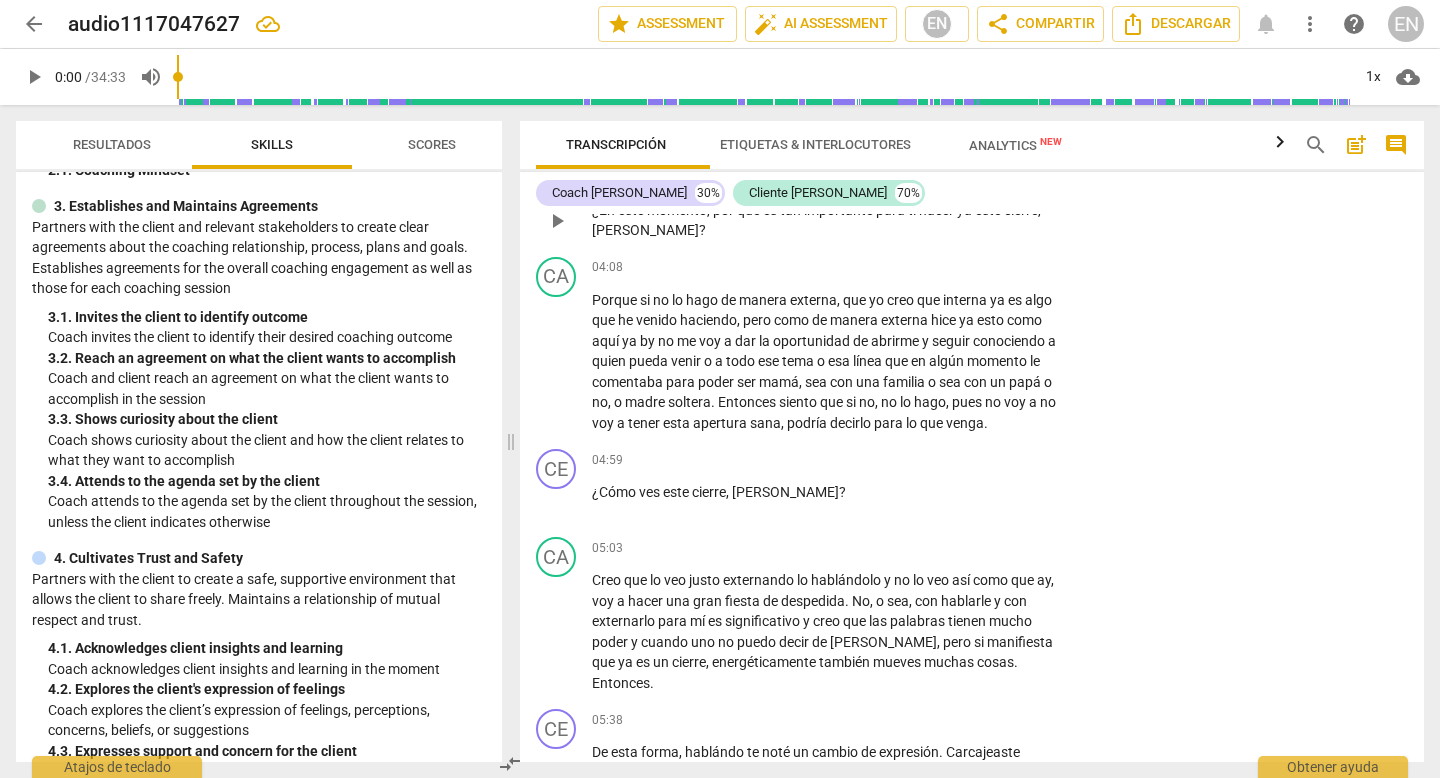 click on "keyboard_arrow_right" at bounding box center [1061, 179] 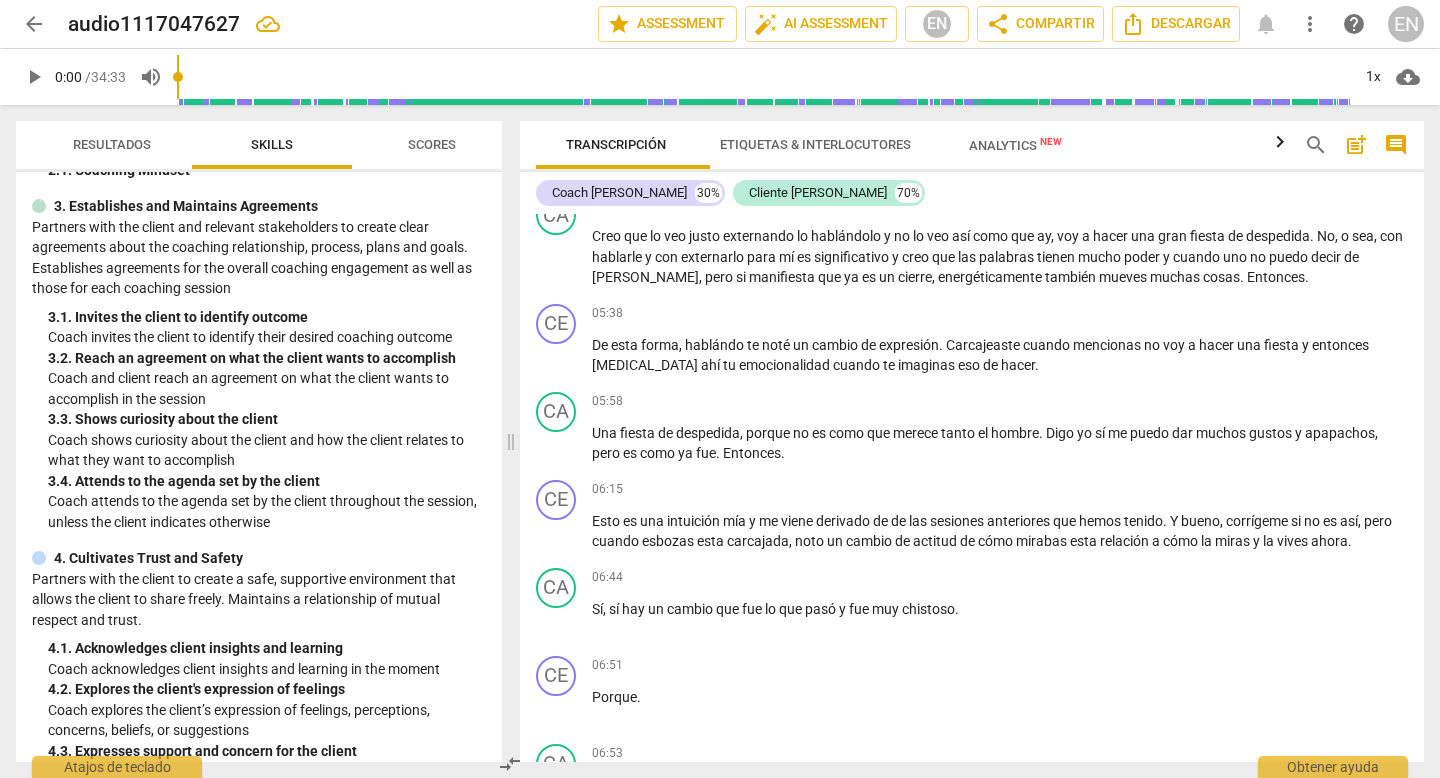 scroll, scrollTop: 1380, scrollLeft: 0, axis: vertical 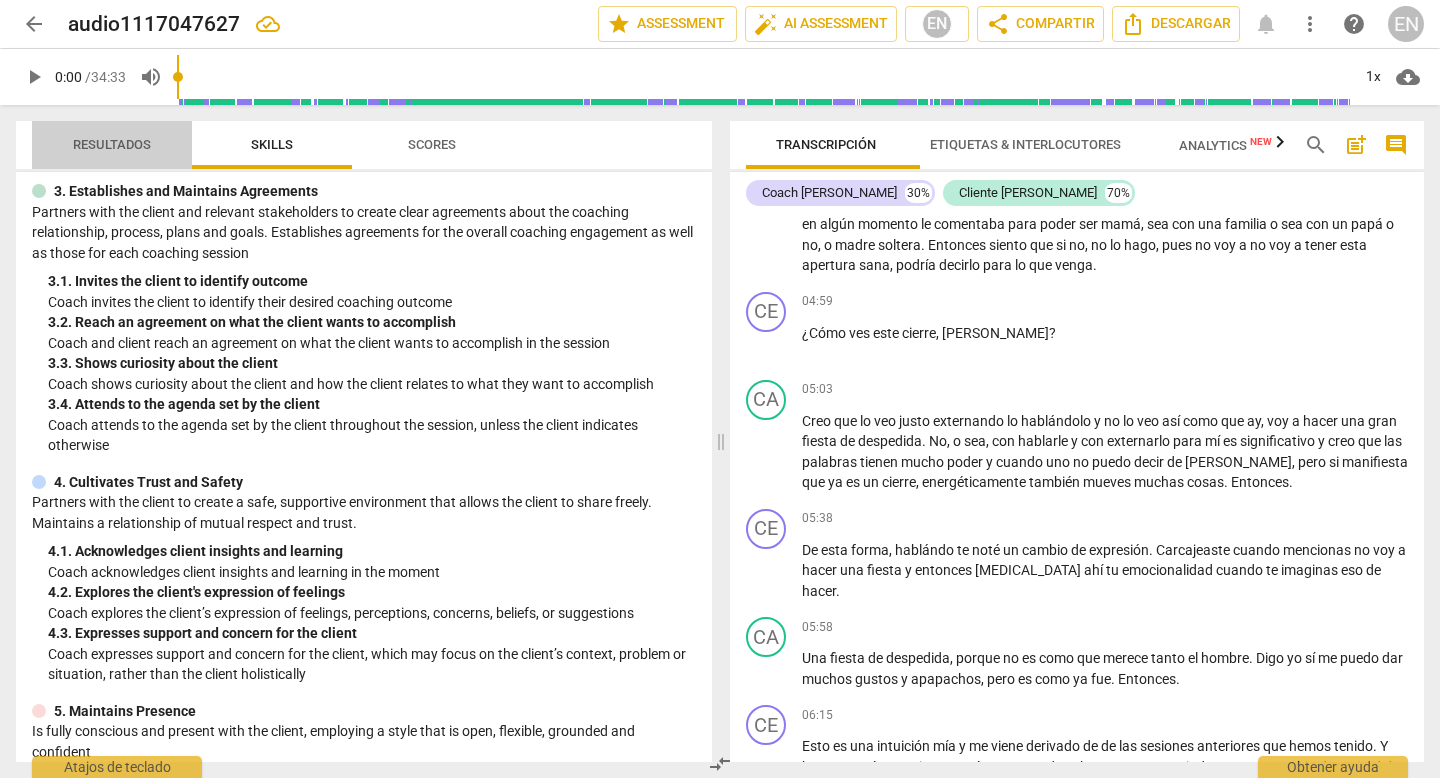 click on "Resultados" at bounding box center (112, 144) 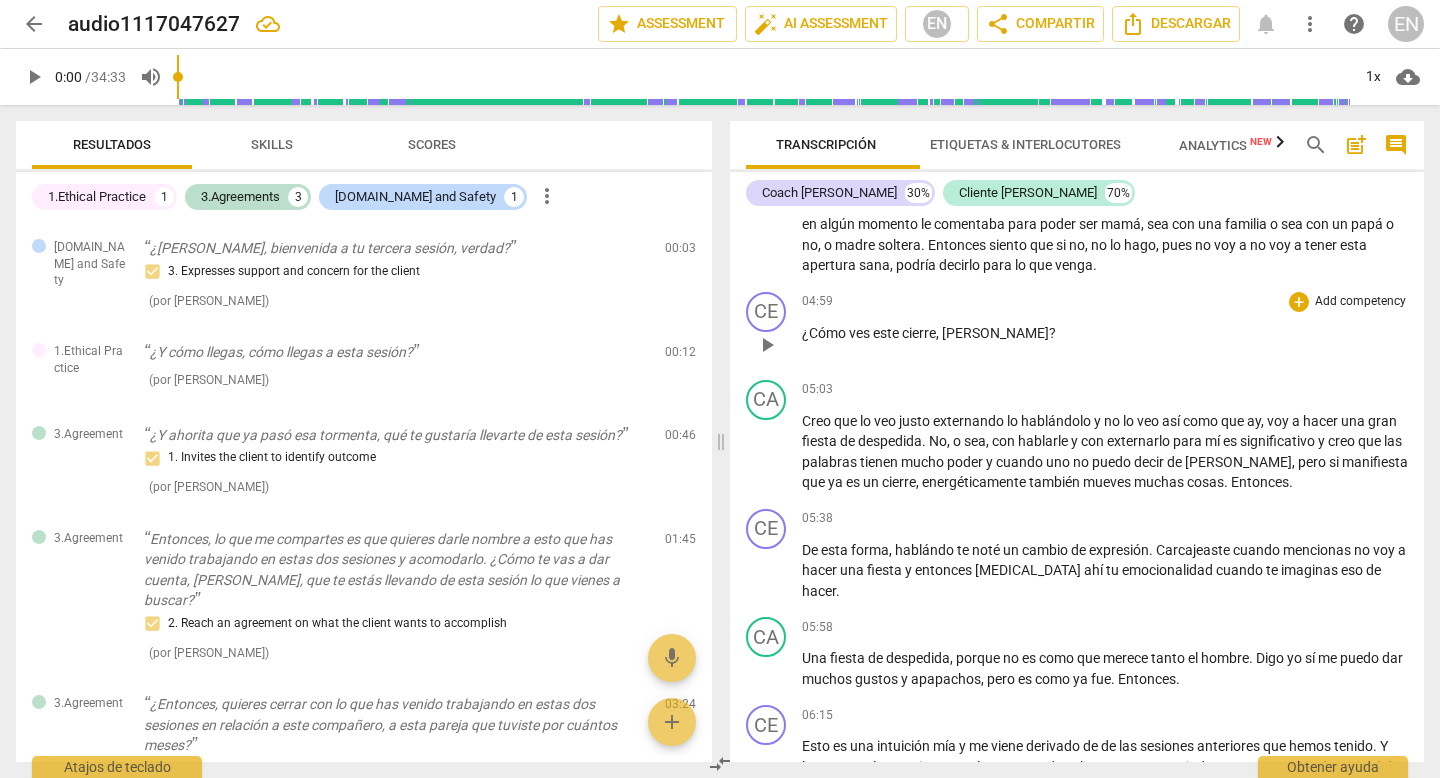 click on "CE play_arrow pause 04:59 + Add competency keyboard_arrow_right ¿Cómo   ves   este   cierre ,   [PERSON_NAME] ?" at bounding box center [1077, 328] 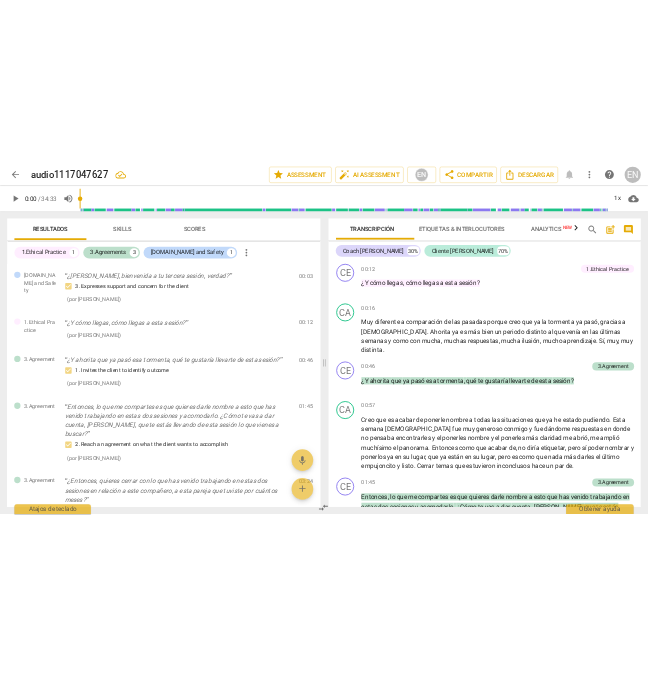 scroll, scrollTop: 0, scrollLeft: 0, axis: both 